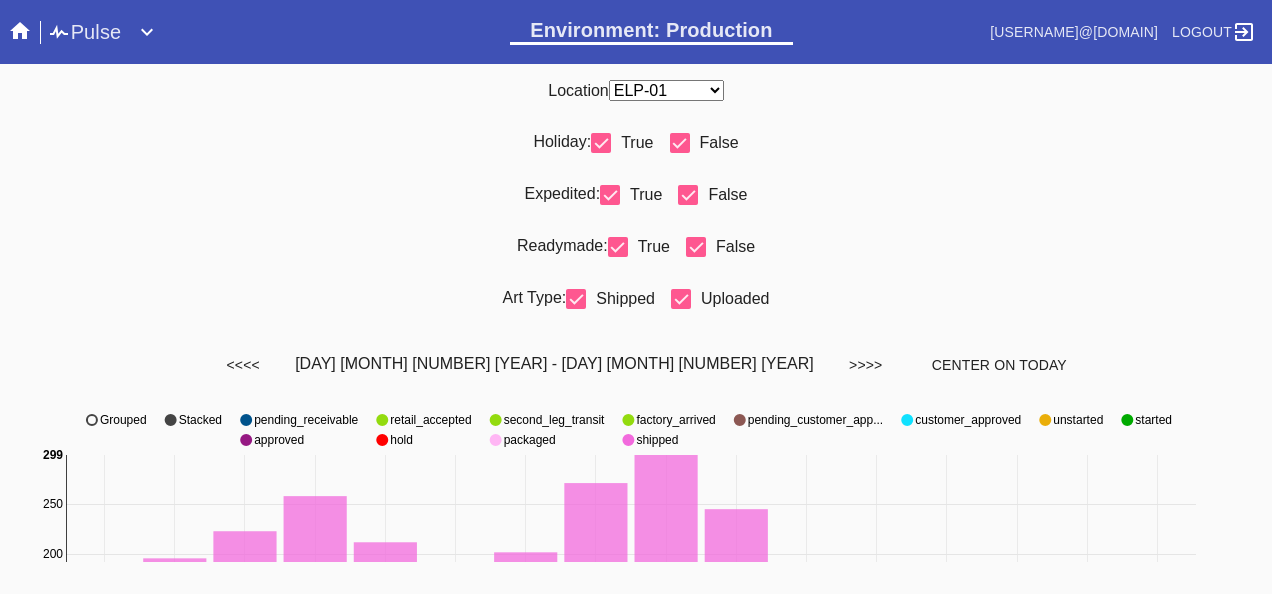 scroll, scrollTop: 0, scrollLeft: 0, axis: both 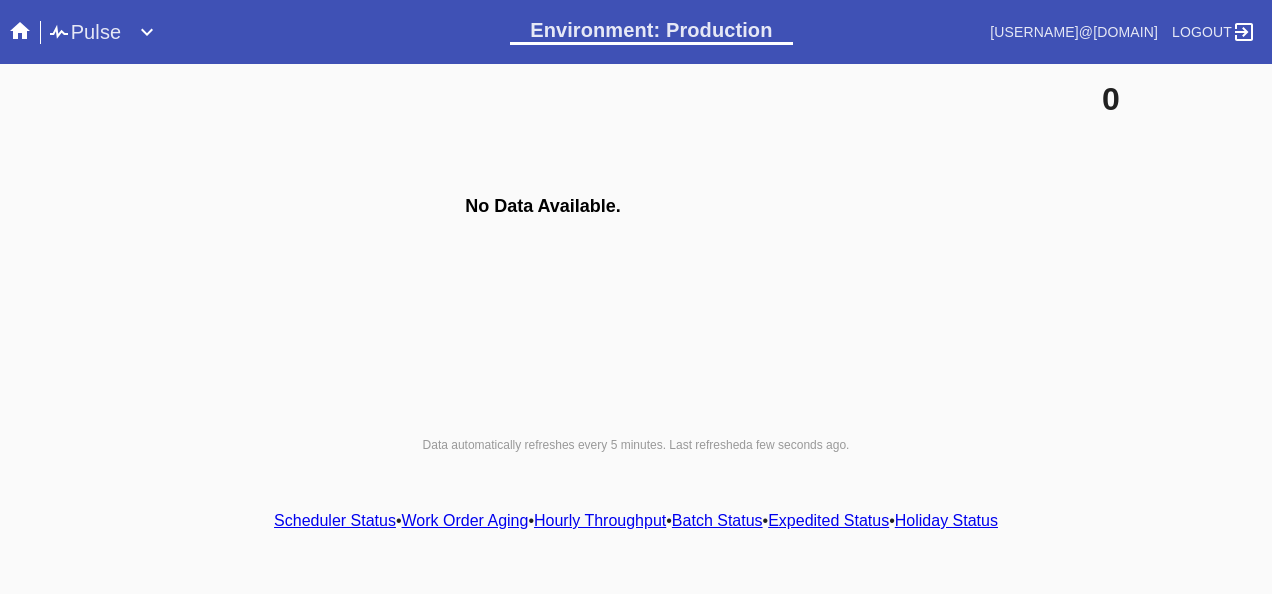 click on "Hourly Throughput" at bounding box center (600, 520) 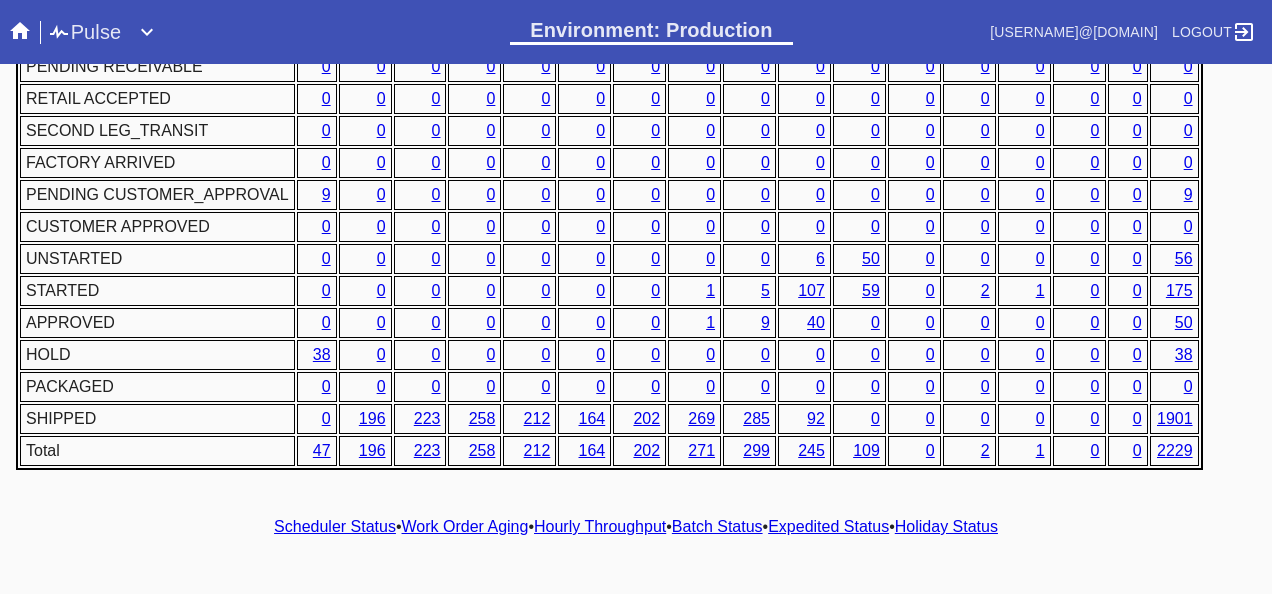 scroll, scrollTop: 1076, scrollLeft: 0, axis: vertical 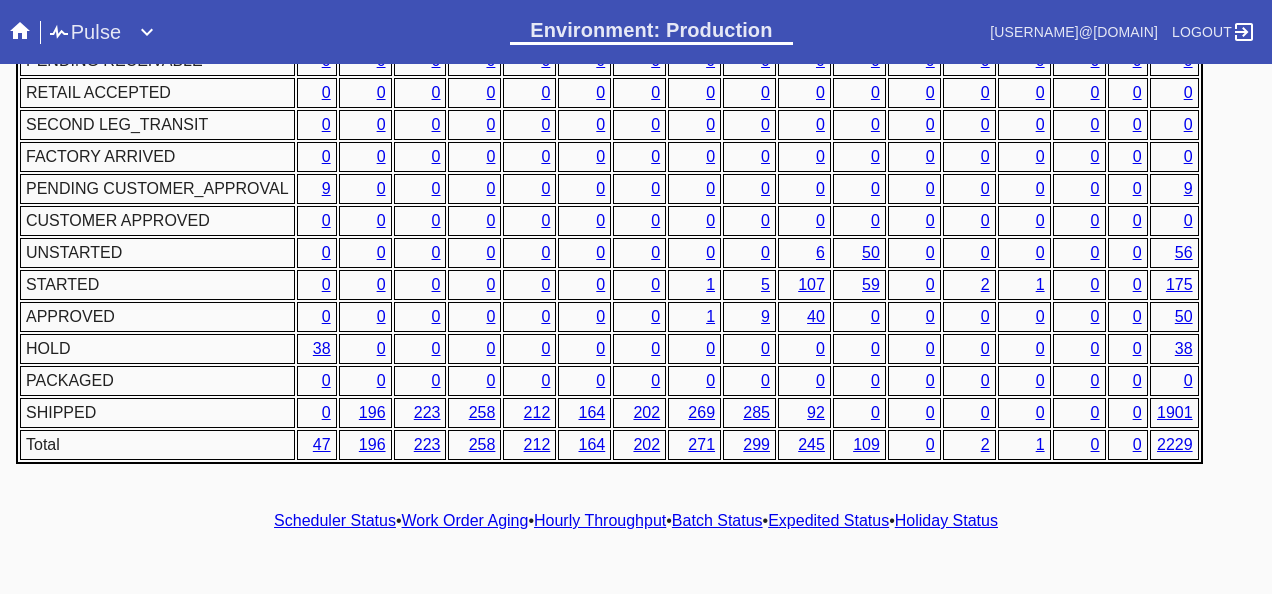 click on "Hourly Throughput" at bounding box center (600, 520) 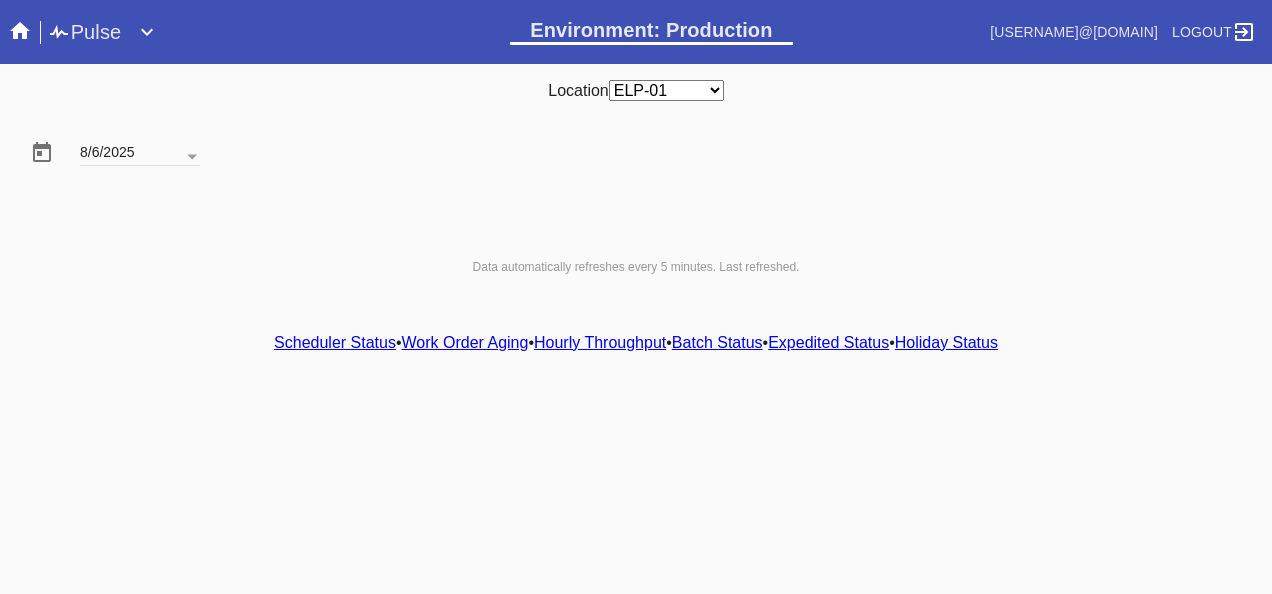 scroll, scrollTop: 0, scrollLeft: 0, axis: both 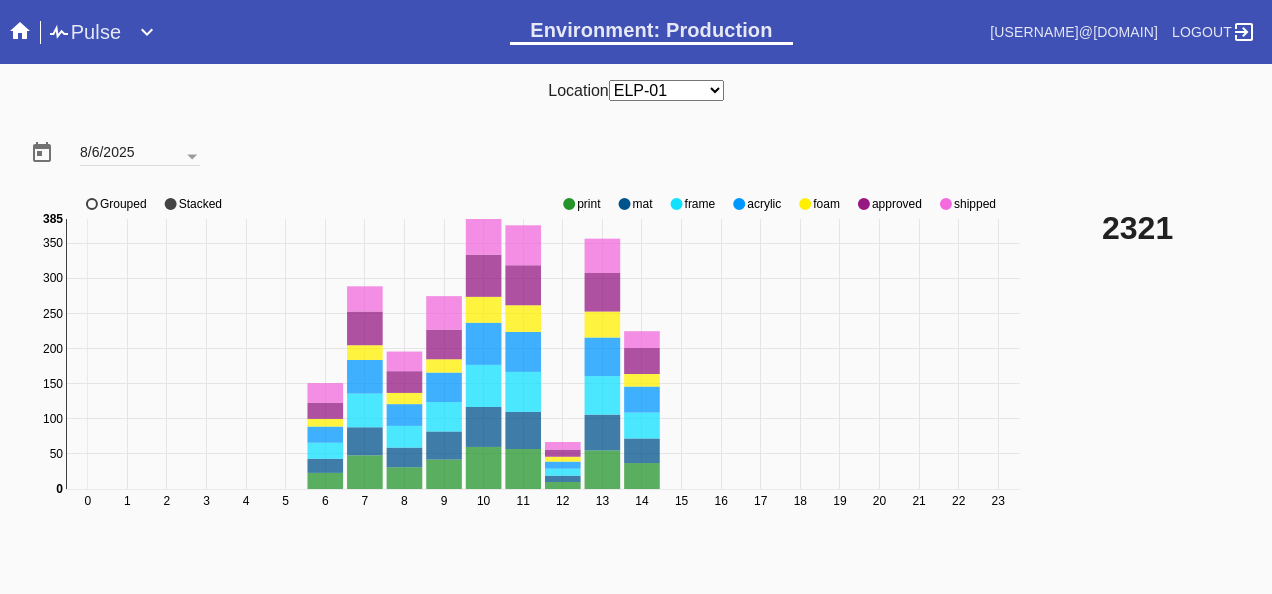 click 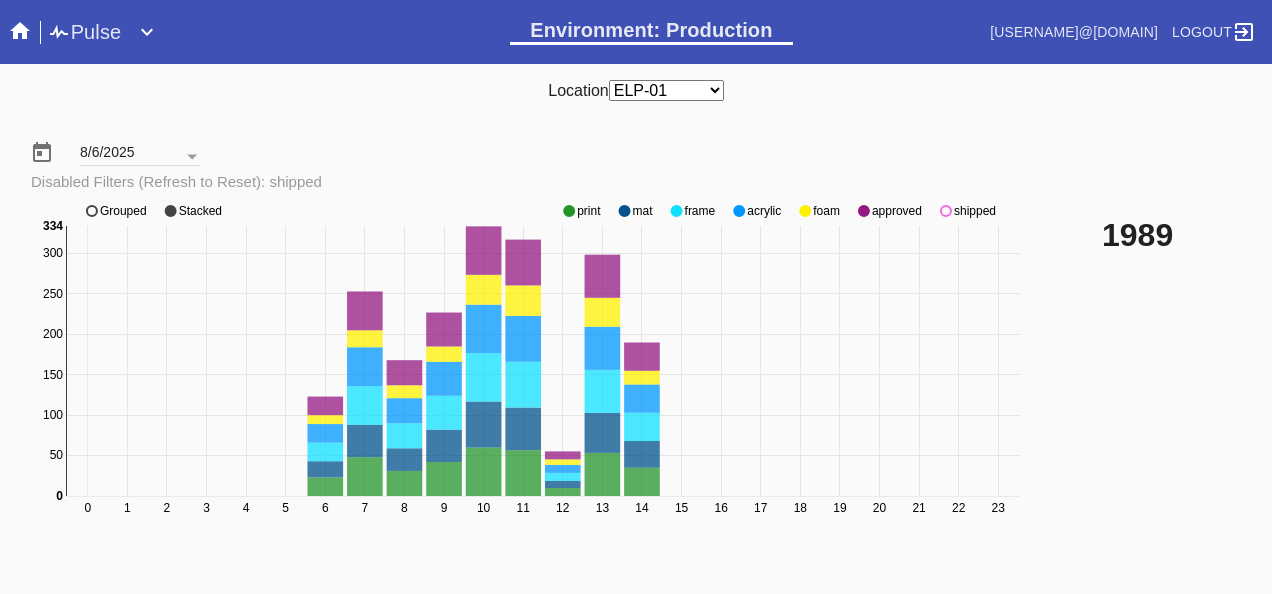 click 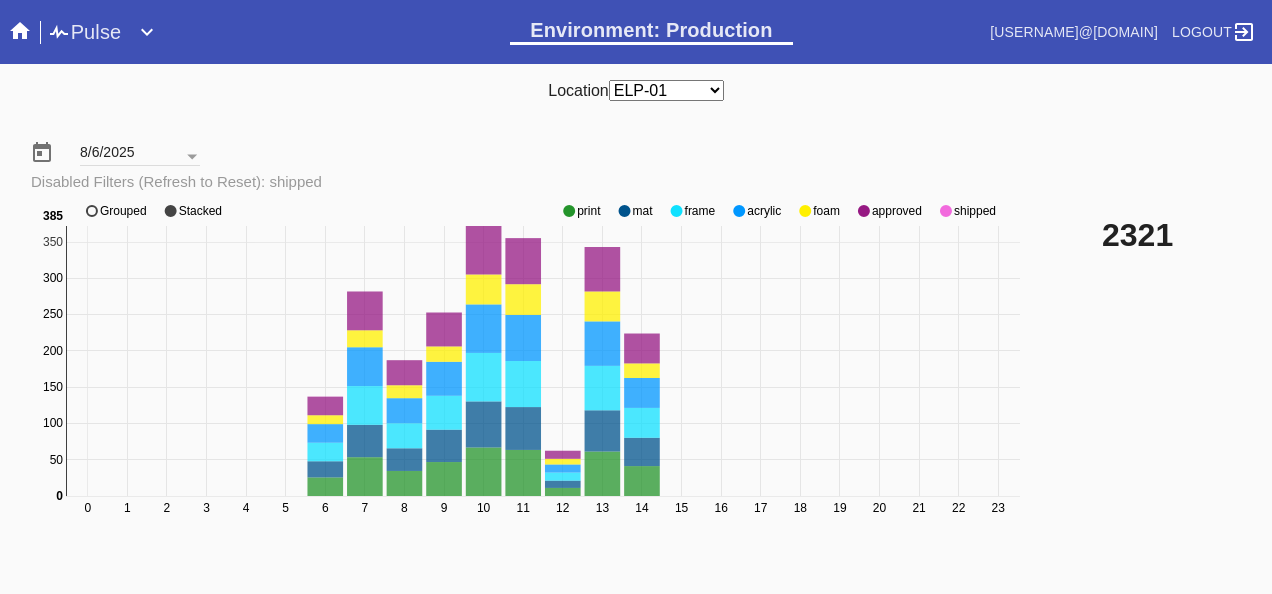 click 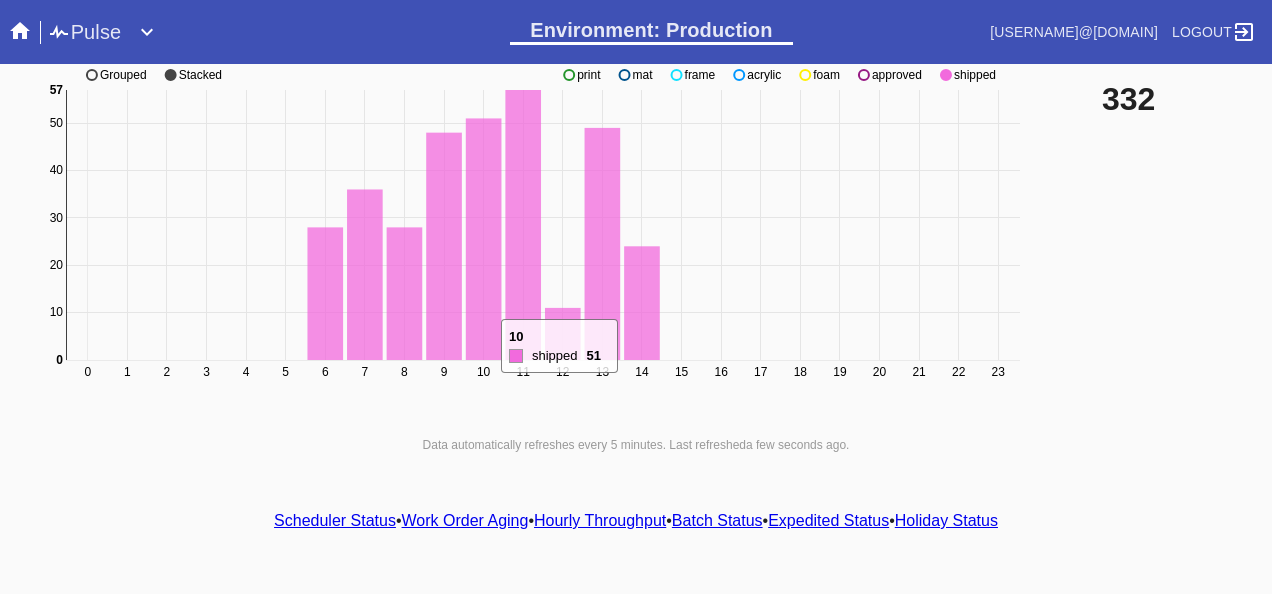 scroll, scrollTop: 140, scrollLeft: 0, axis: vertical 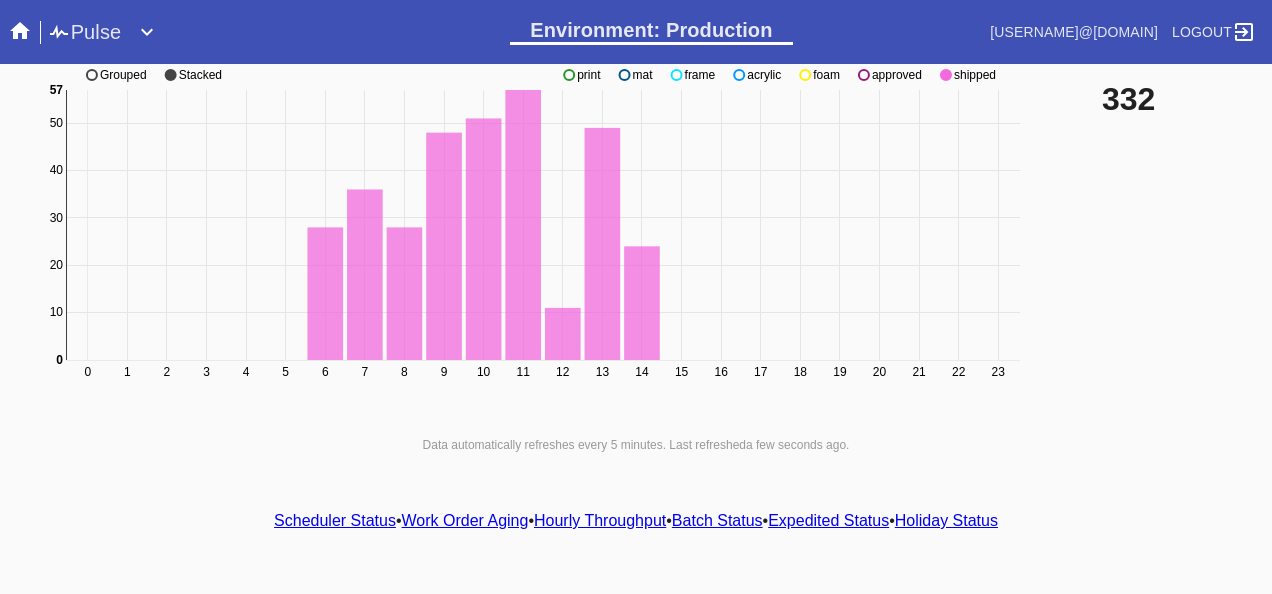 click on "Scheduler Status" at bounding box center (335, 520) 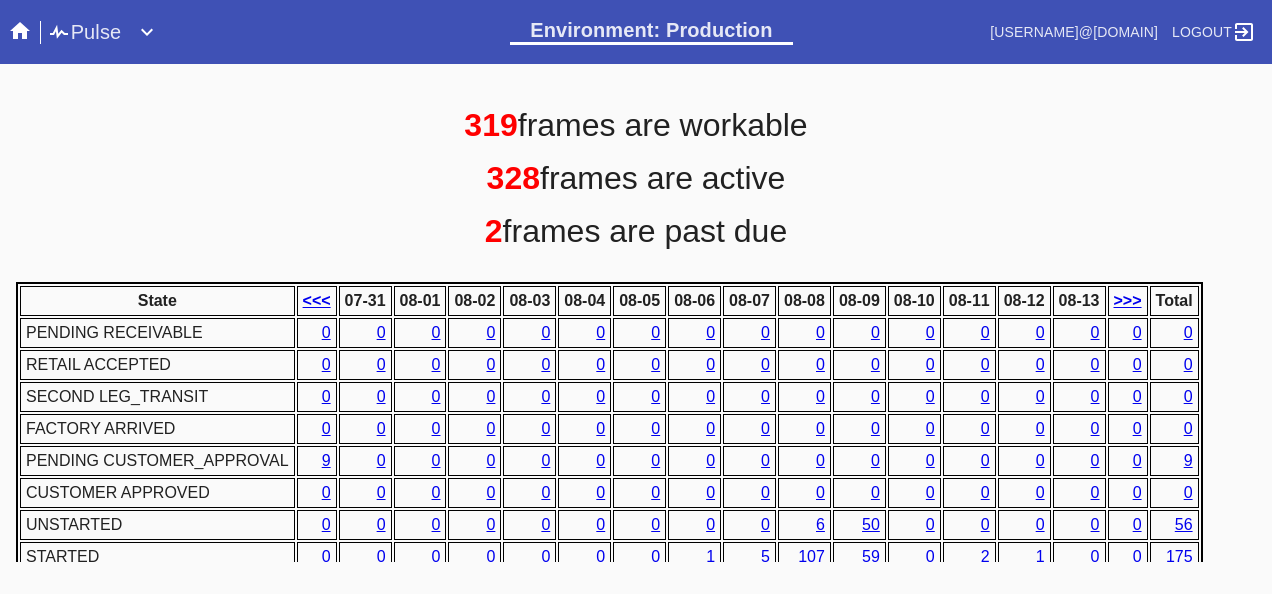 scroll, scrollTop: 1076, scrollLeft: 0, axis: vertical 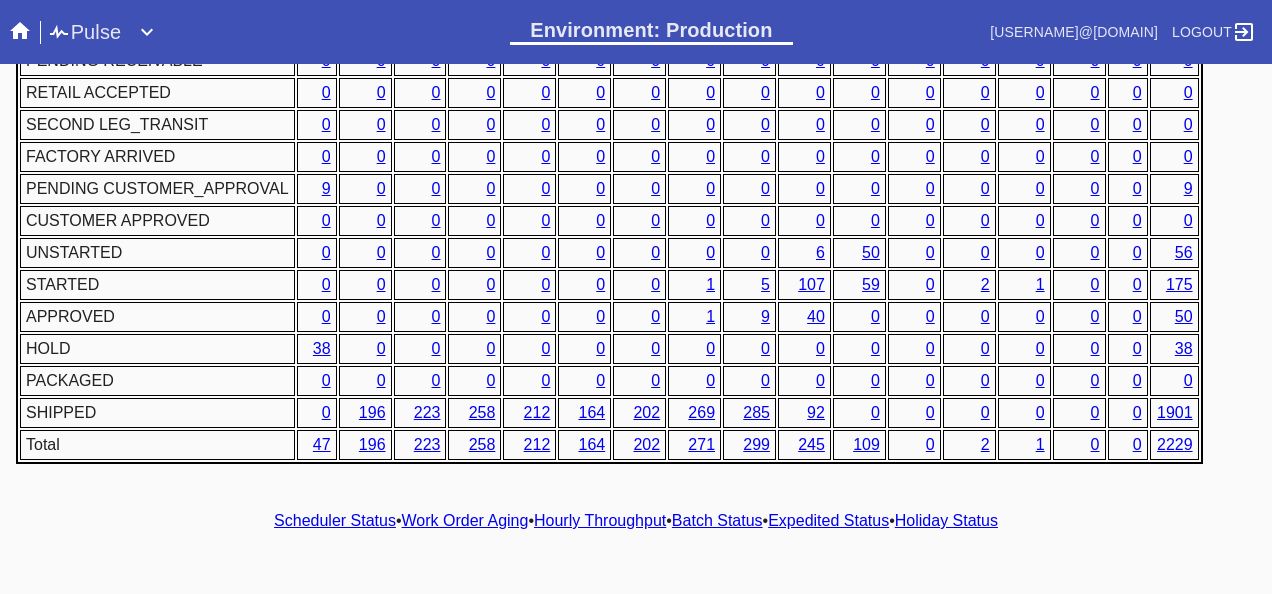 click on "5" at bounding box center [765, 284] 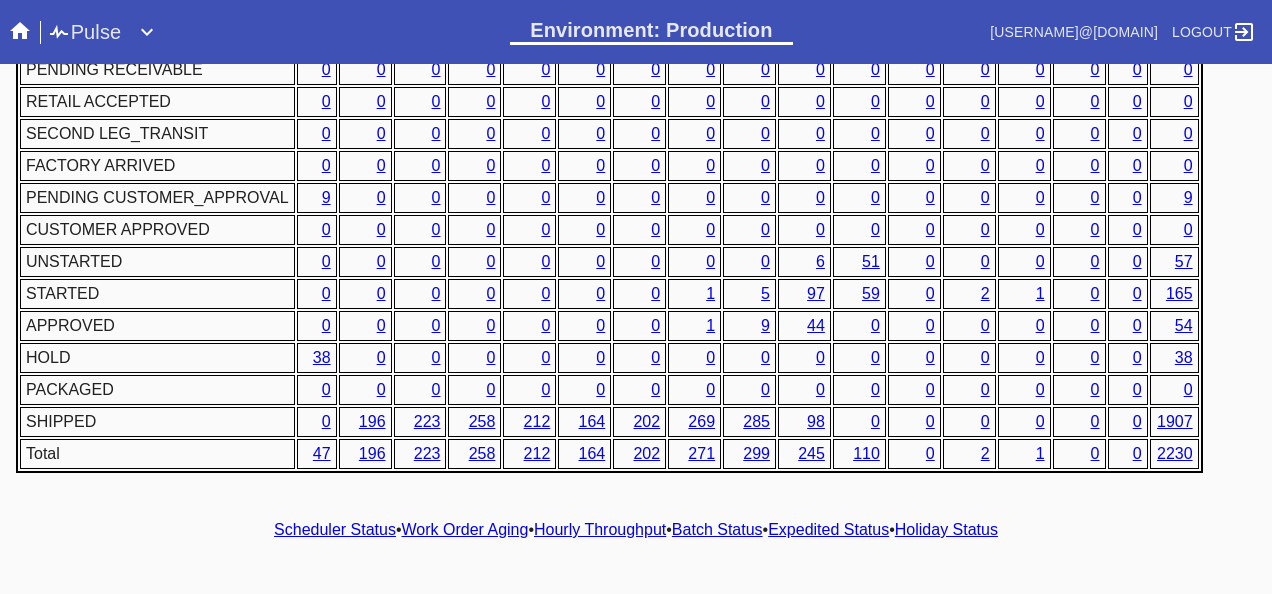 scroll, scrollTop: 1048, scrollLeft: 0, axis: vertical 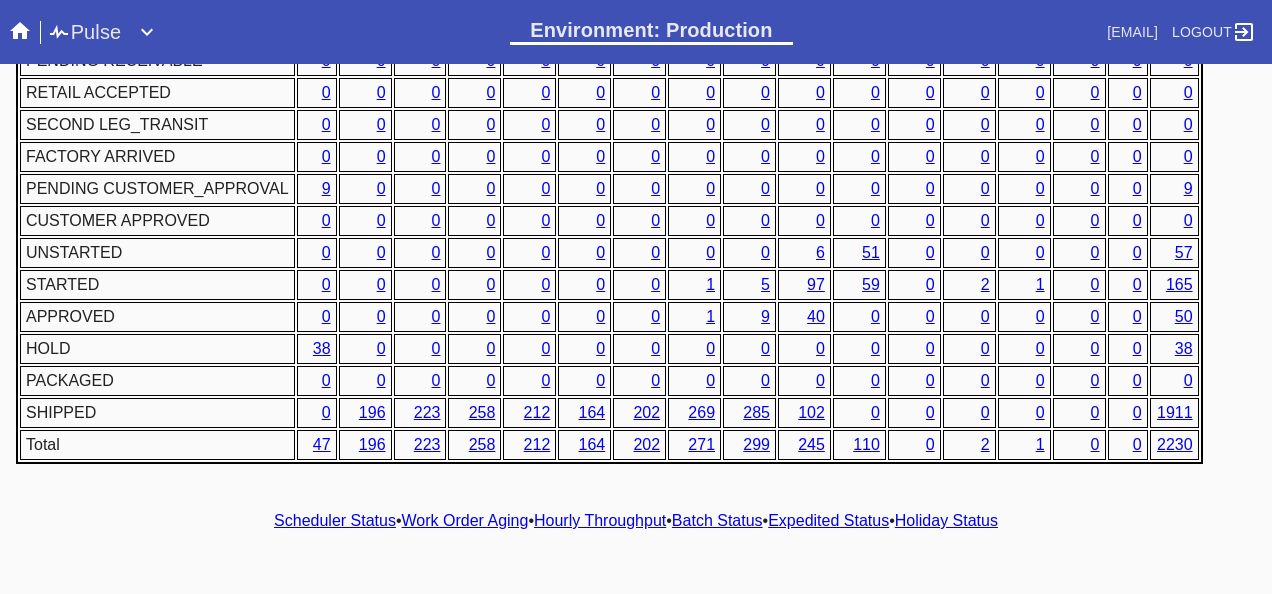 click on "Hourly Throughput" at bounding box center (600, 520) 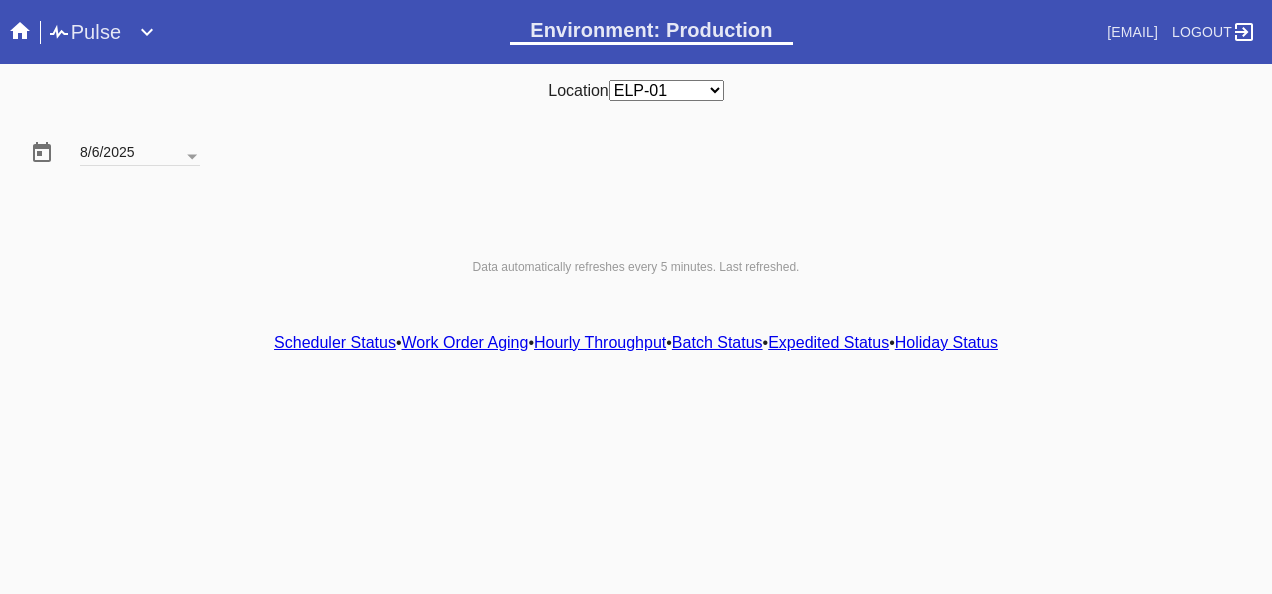 scroll, scrollTop: 0, scrollLeft: 0, axis: both 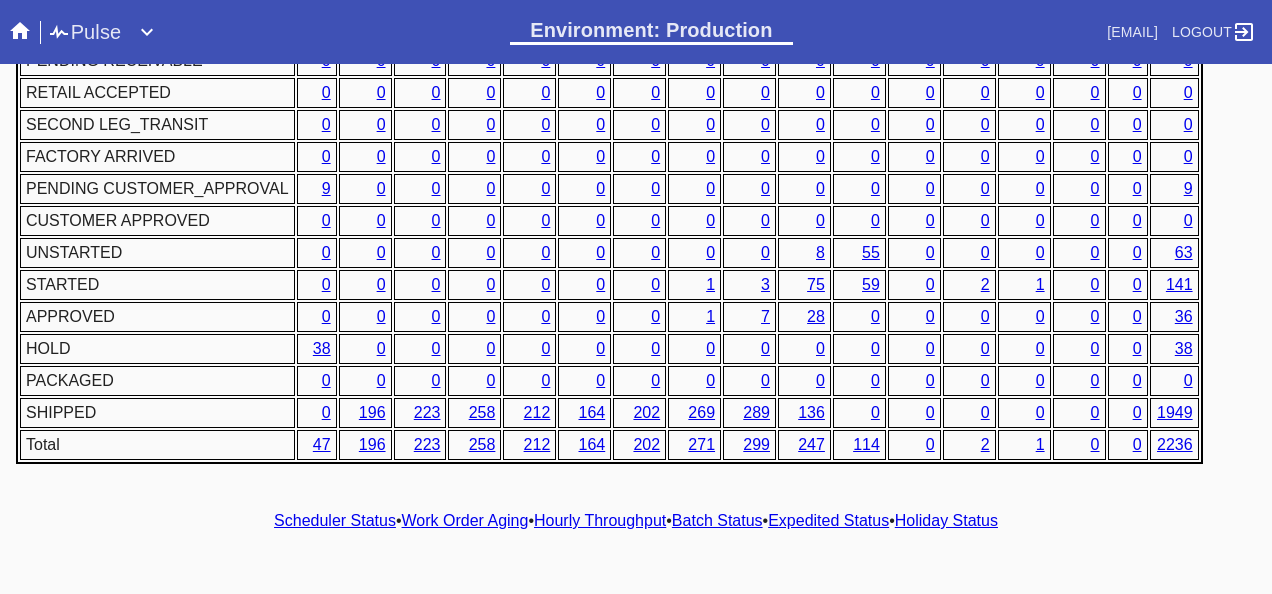click on "Hourly Throughput" at bounding box center (600, 520) 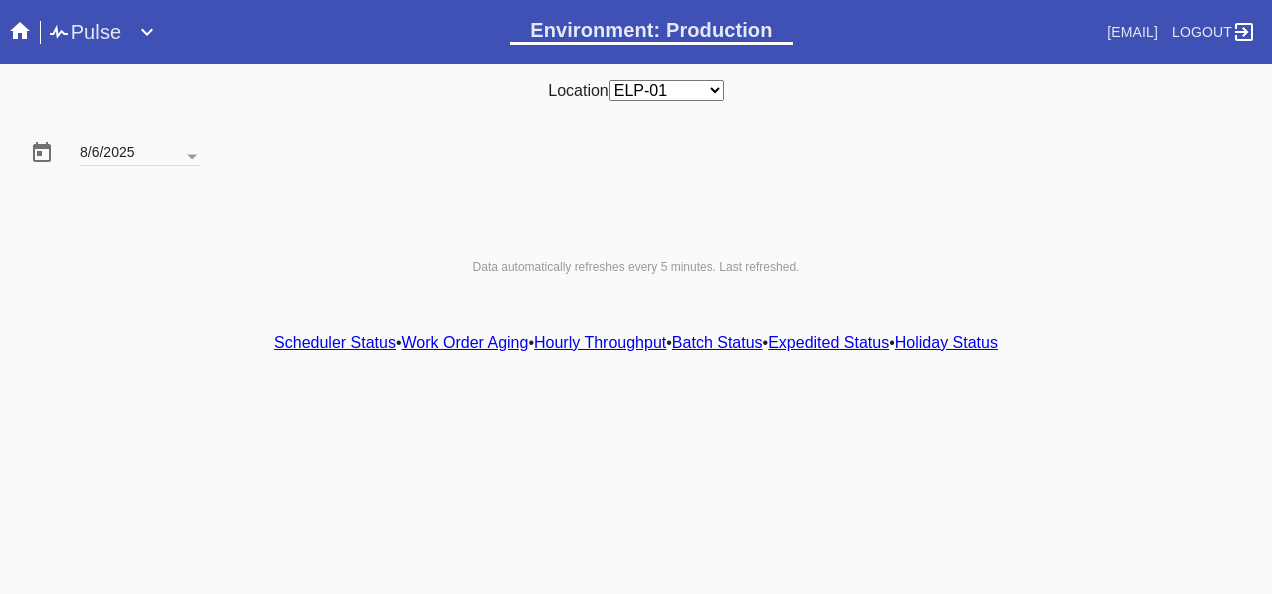 scroll, scrollTop: 0, scrollLeft: 0, axis: both 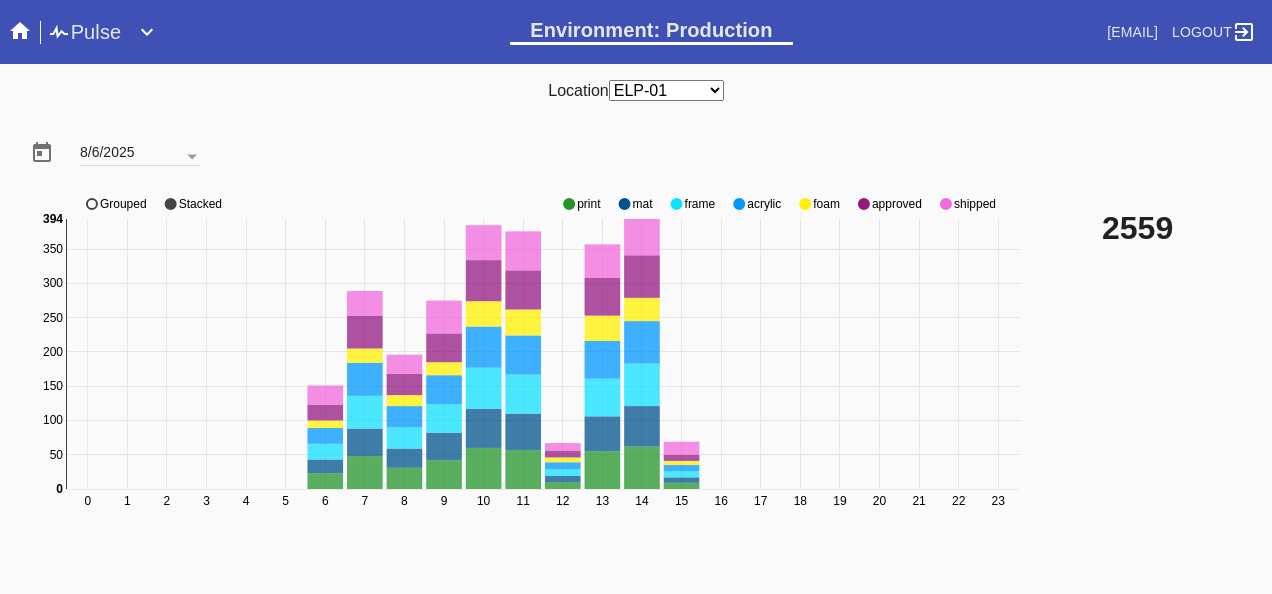 click 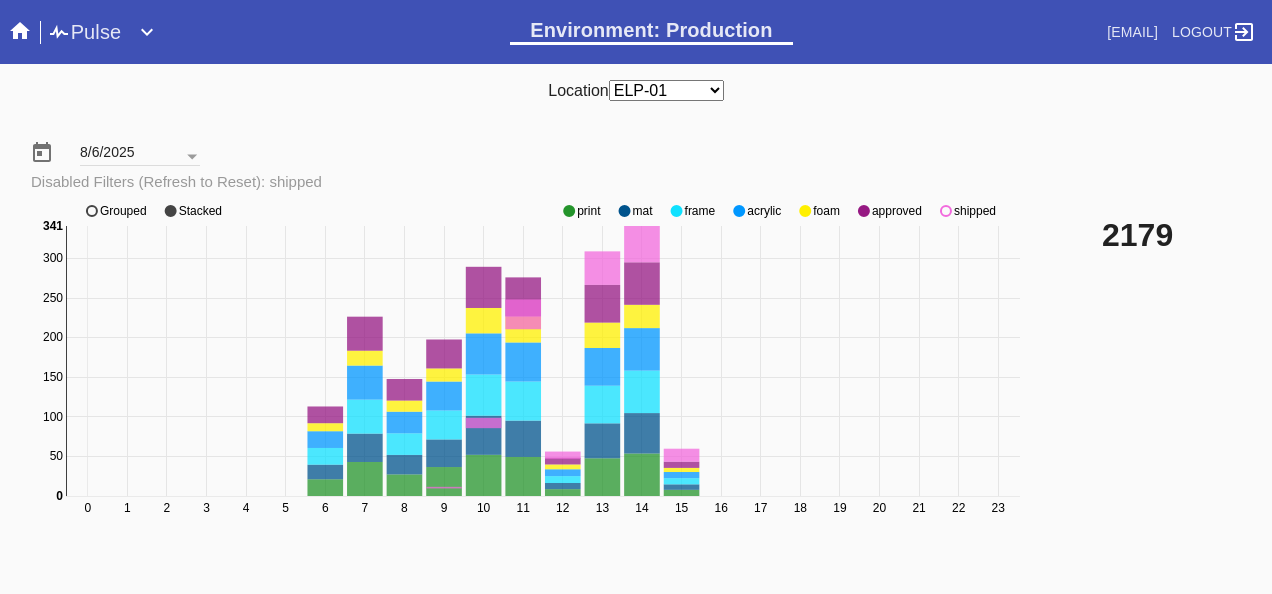click 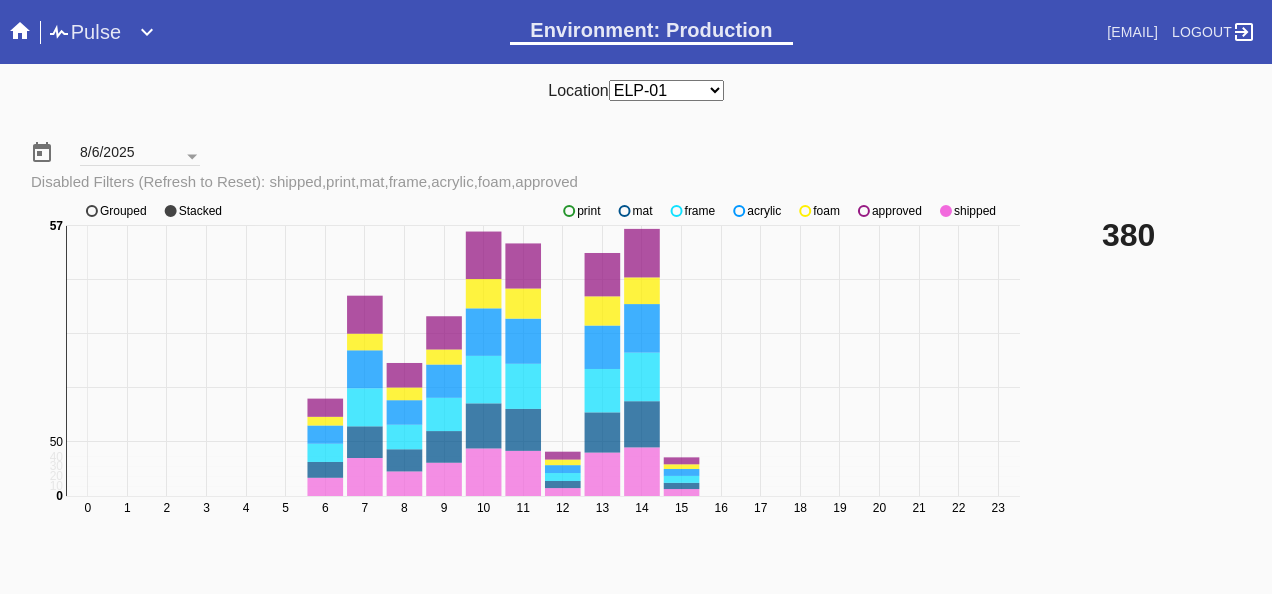 click 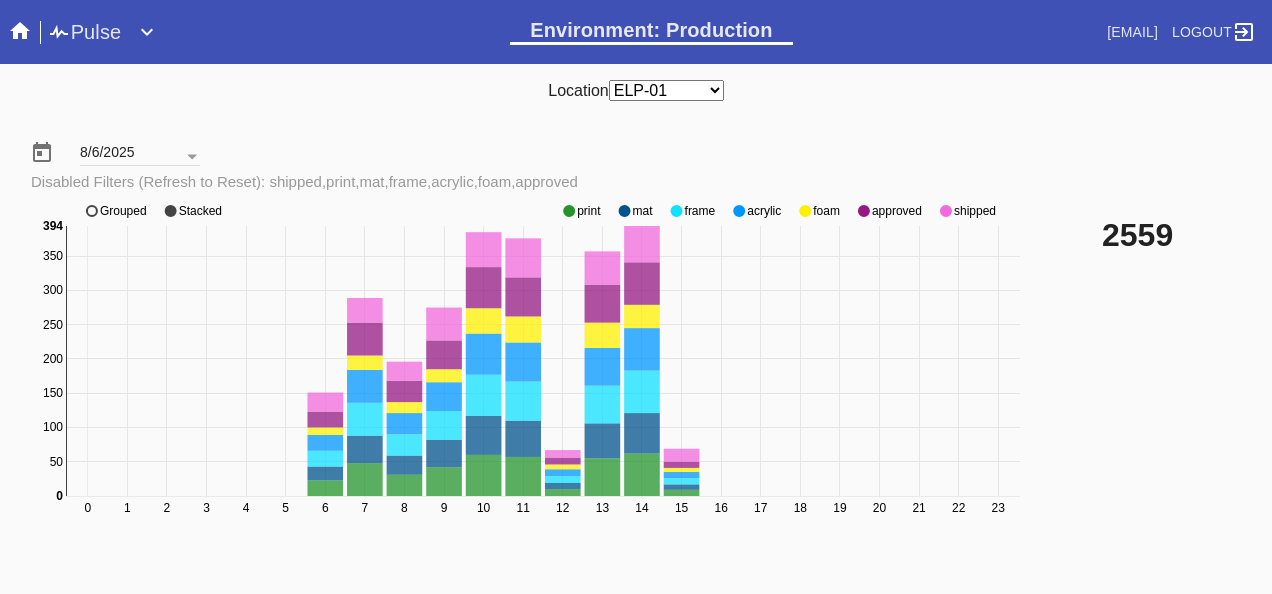 click 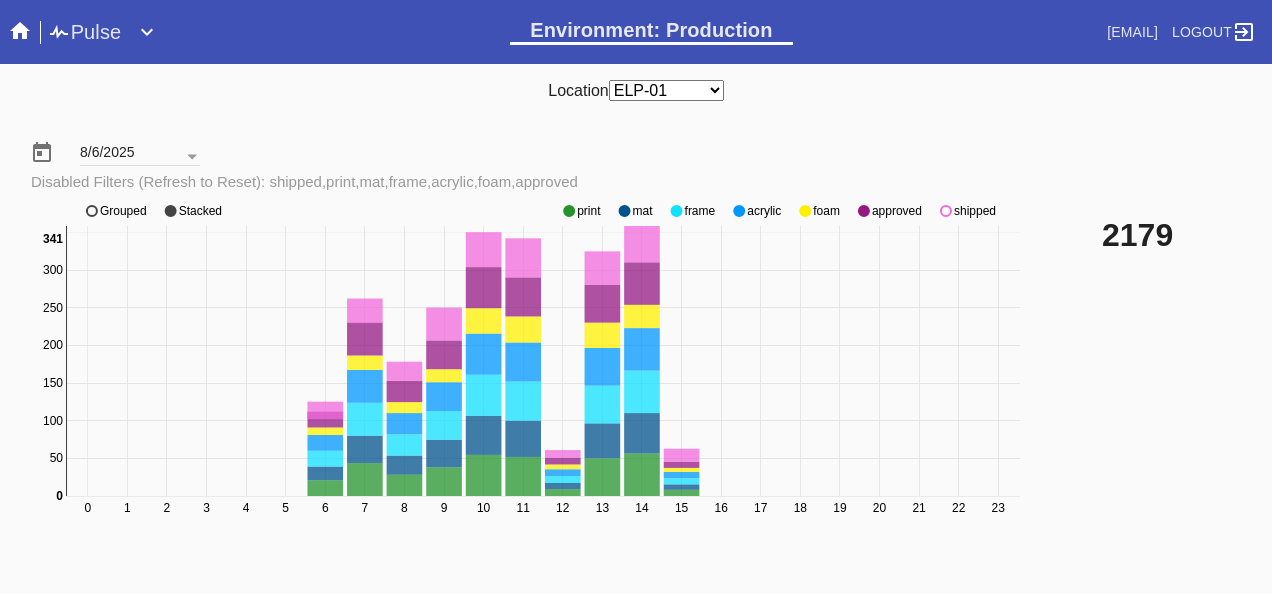 click 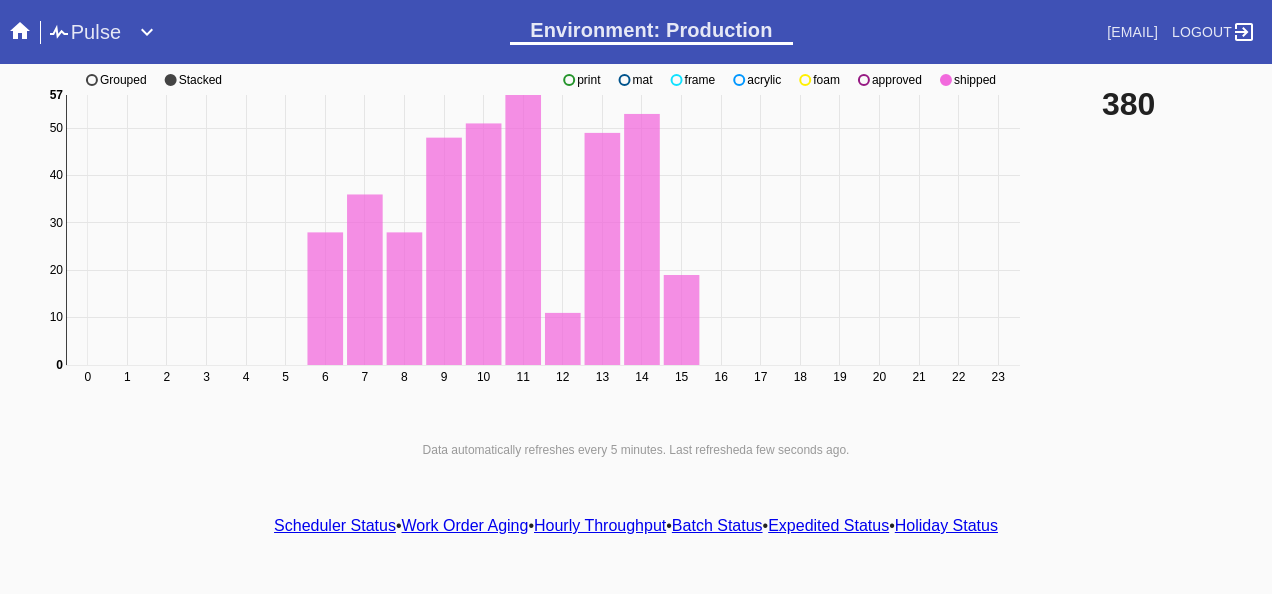 scroll, scrollTop: 140, scrollLeft: 0, axis: vertical 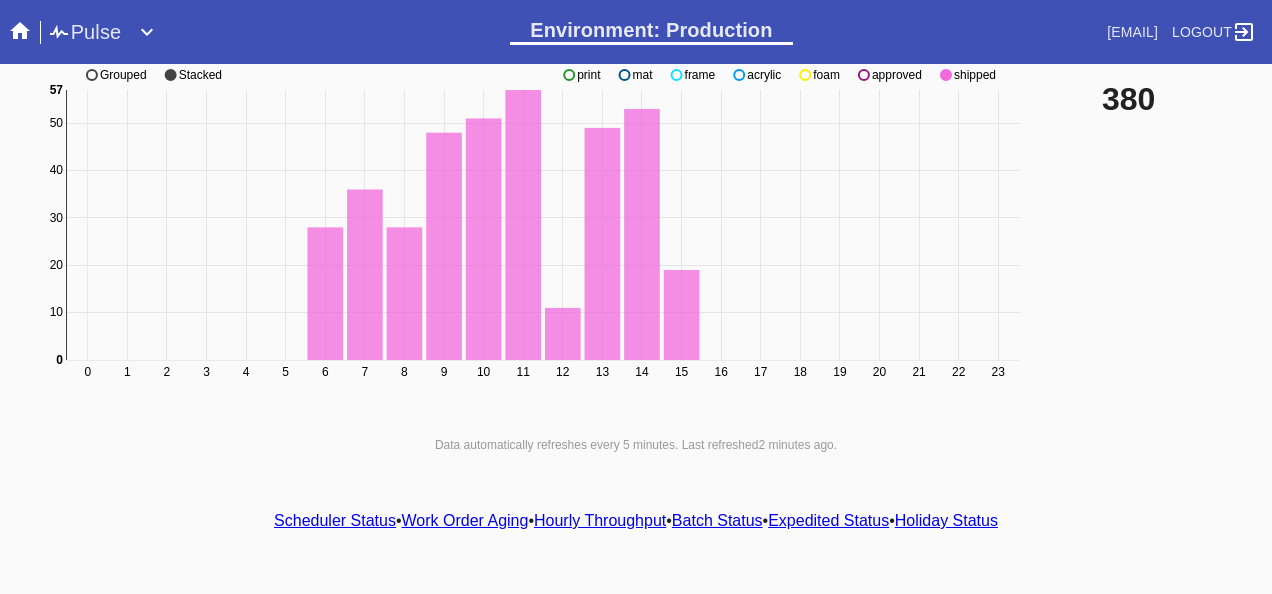 click on "Hourly Throughput" at bounding box center [600, 520] 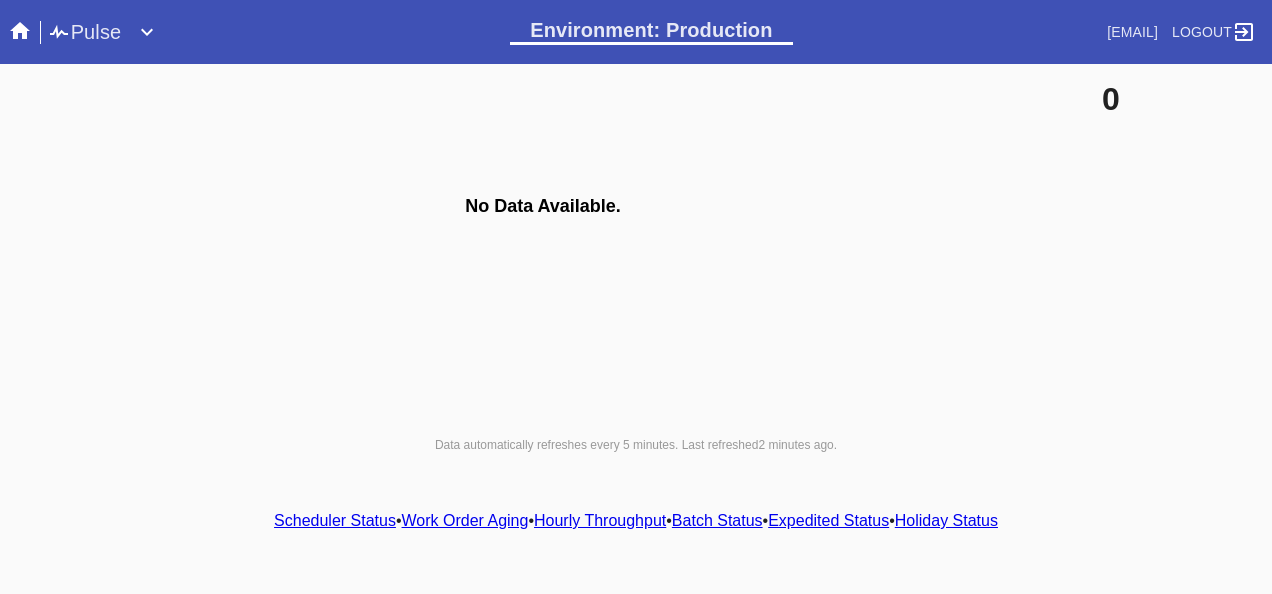 drag, startPoint x: 1074, startPoint y: 612, endPoint x: 864, endPoint y: 424, distance: 281.85812 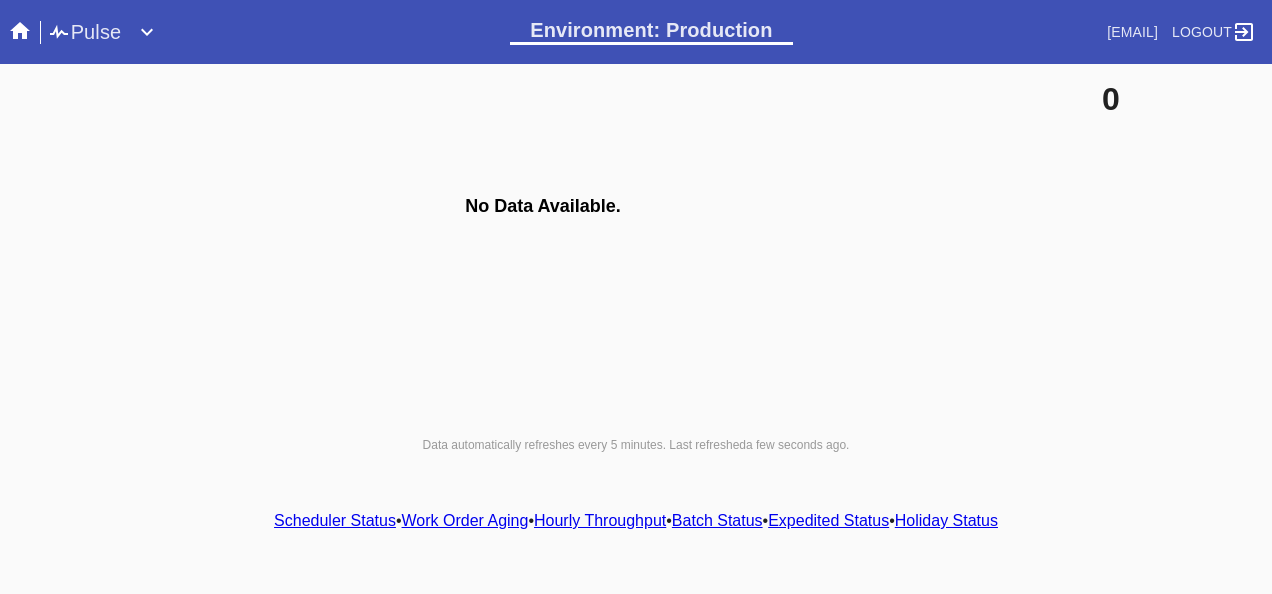 scroll, scrollTop: 0, scrollLeft: 0, axis: both 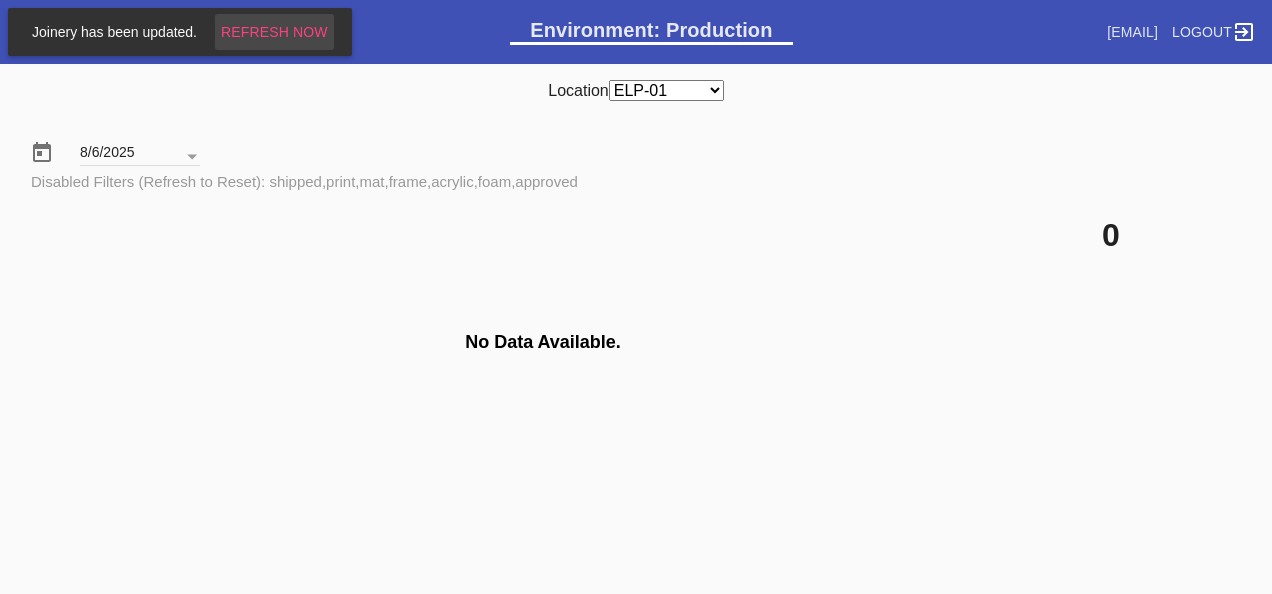 click on "Refresh Now" at bounding box center [274, 32] 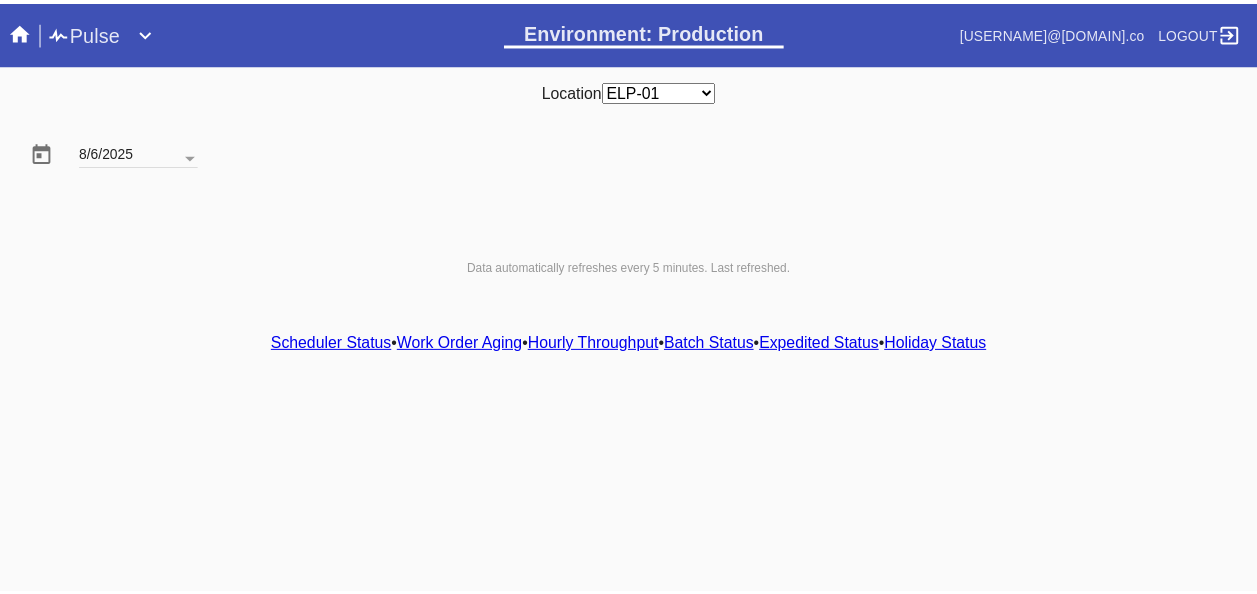 scroll, scrollTop: 0, scrollLeft: 0, axis: both 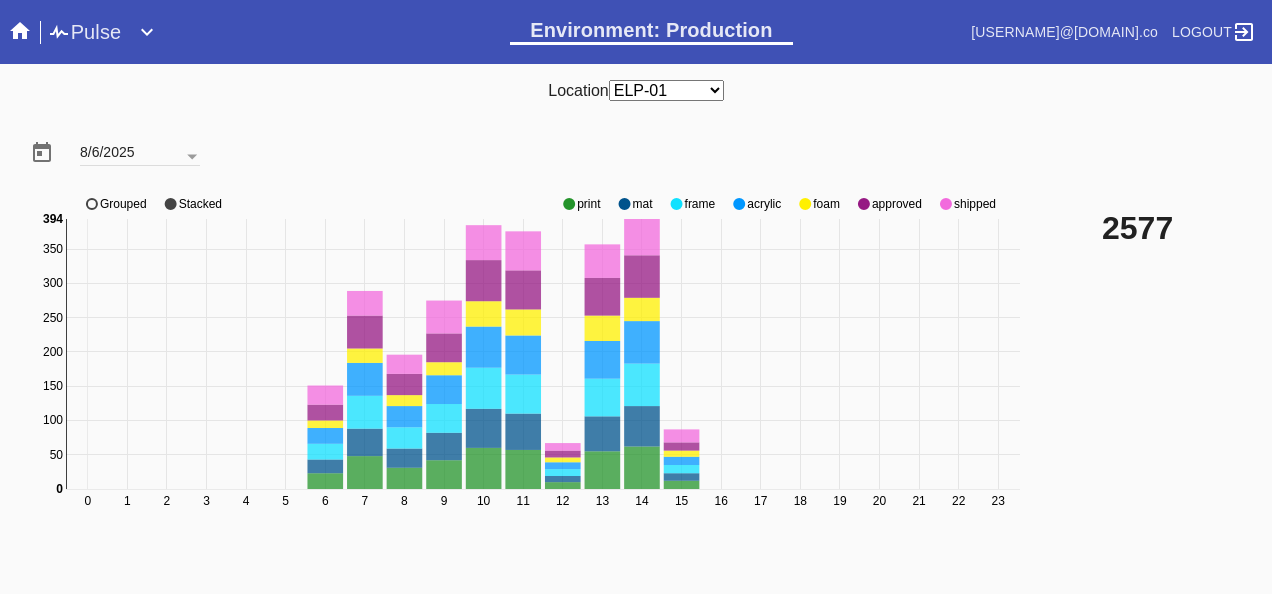 click 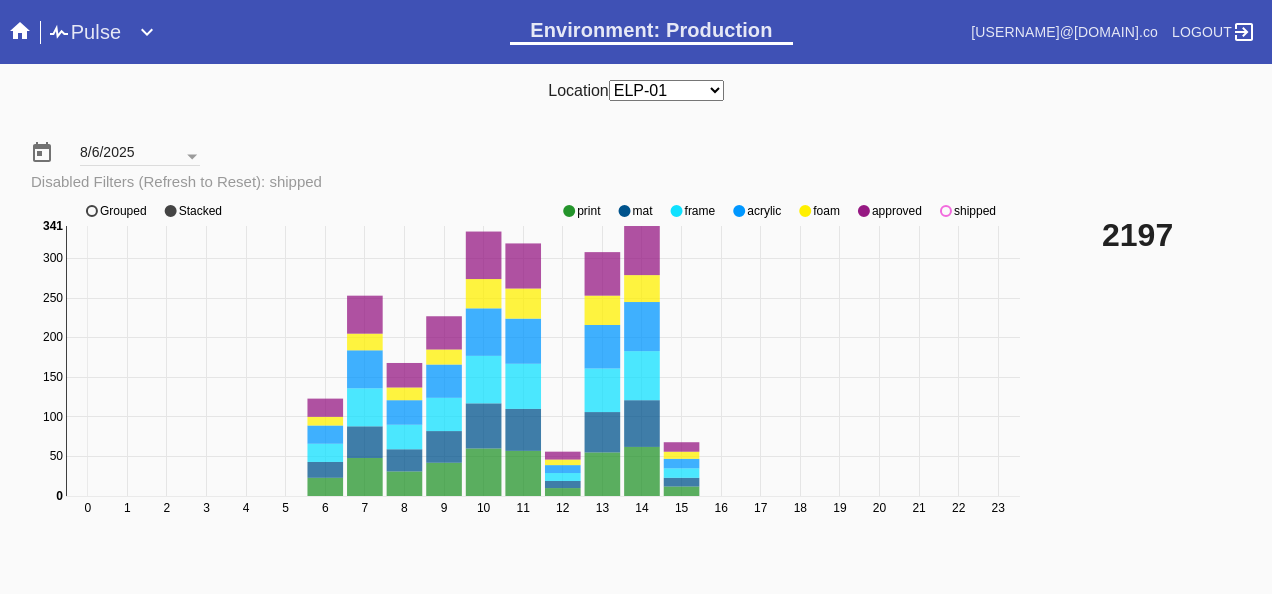 click 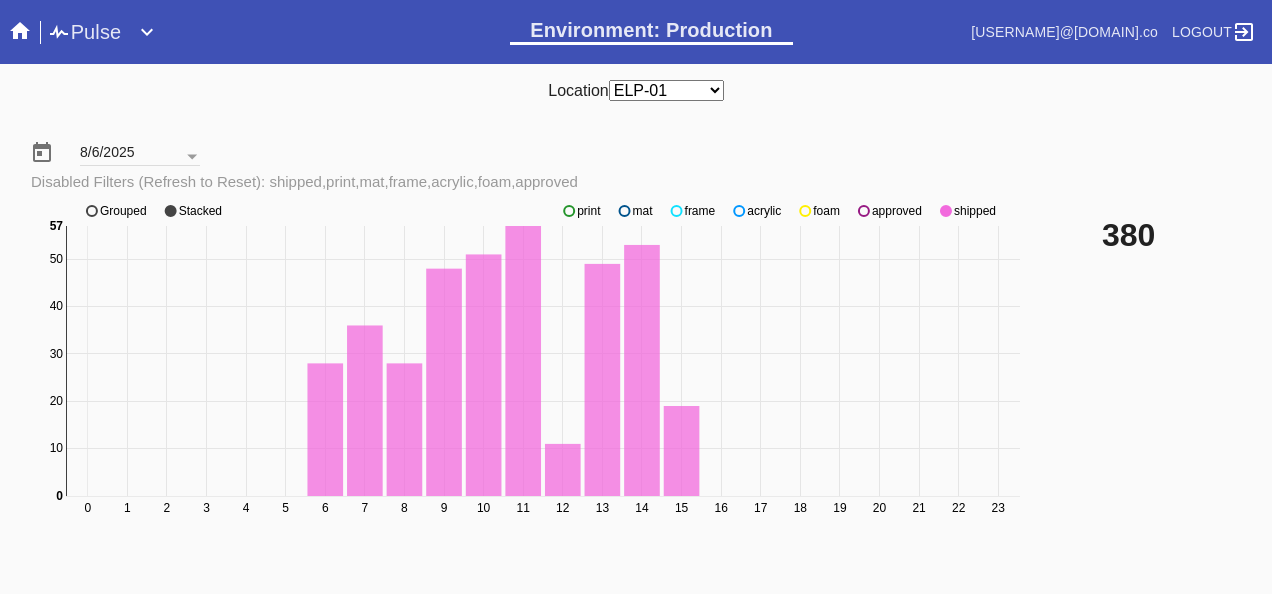 click 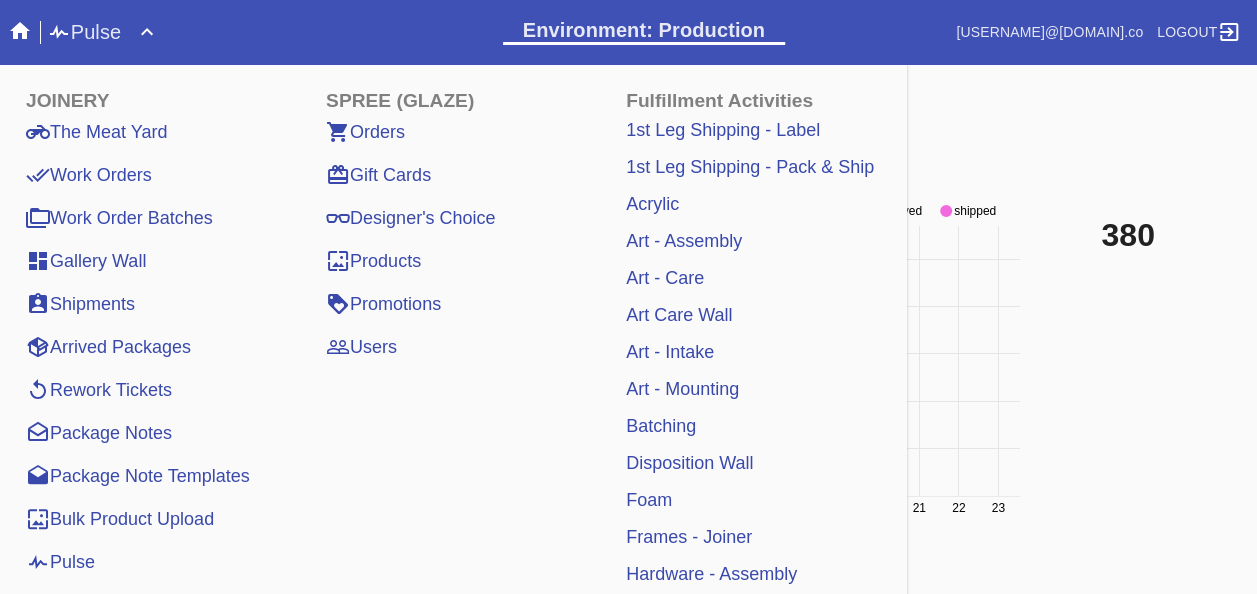 click on "Work Orders" at bounding box center [89, 175] 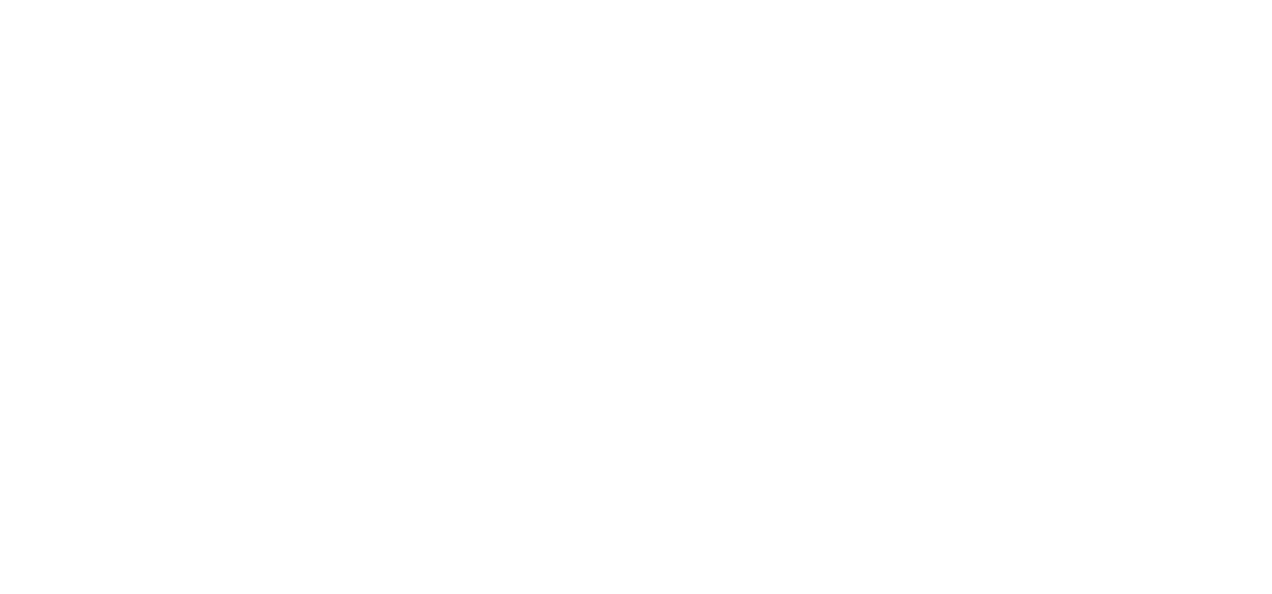 scroll, scrollTop: 0, scrollLeft: 0, axis: both 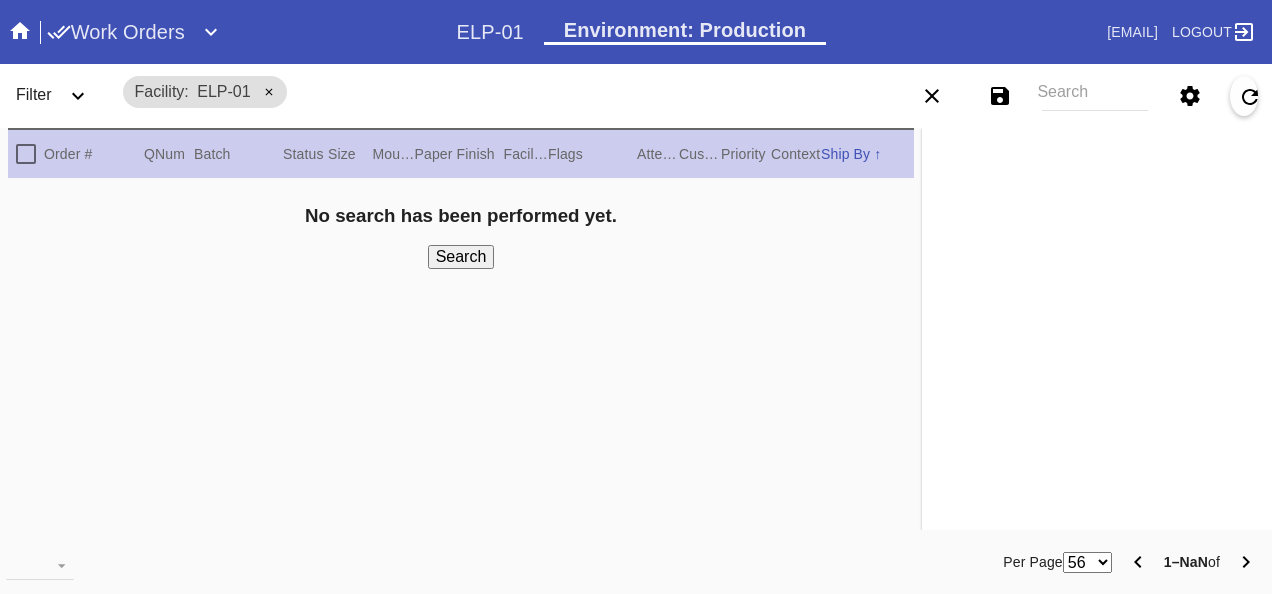 click at bounding box center [78, 96] 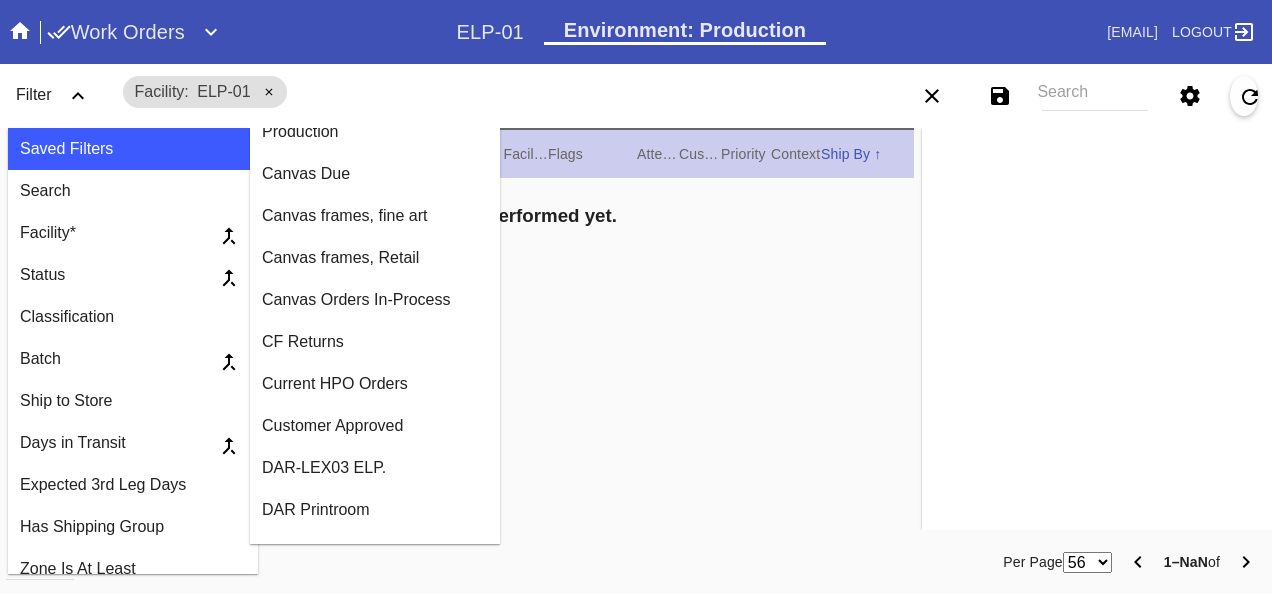 scroll, scrollTop: 300, scrollLeft: 0, axis: vertical 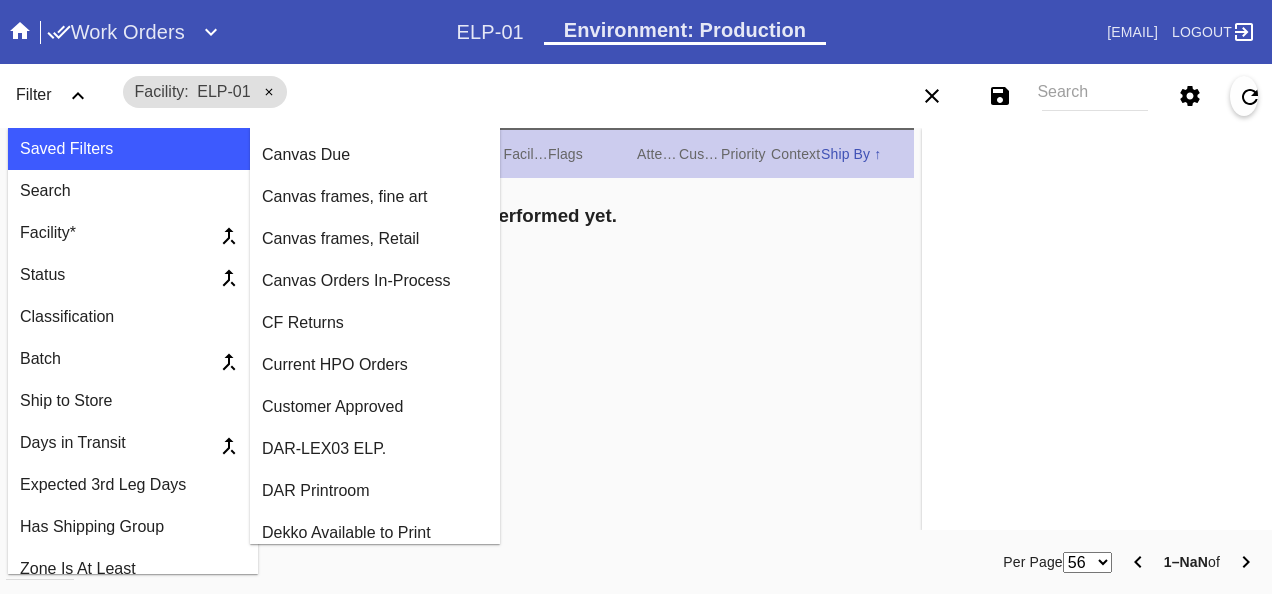 click 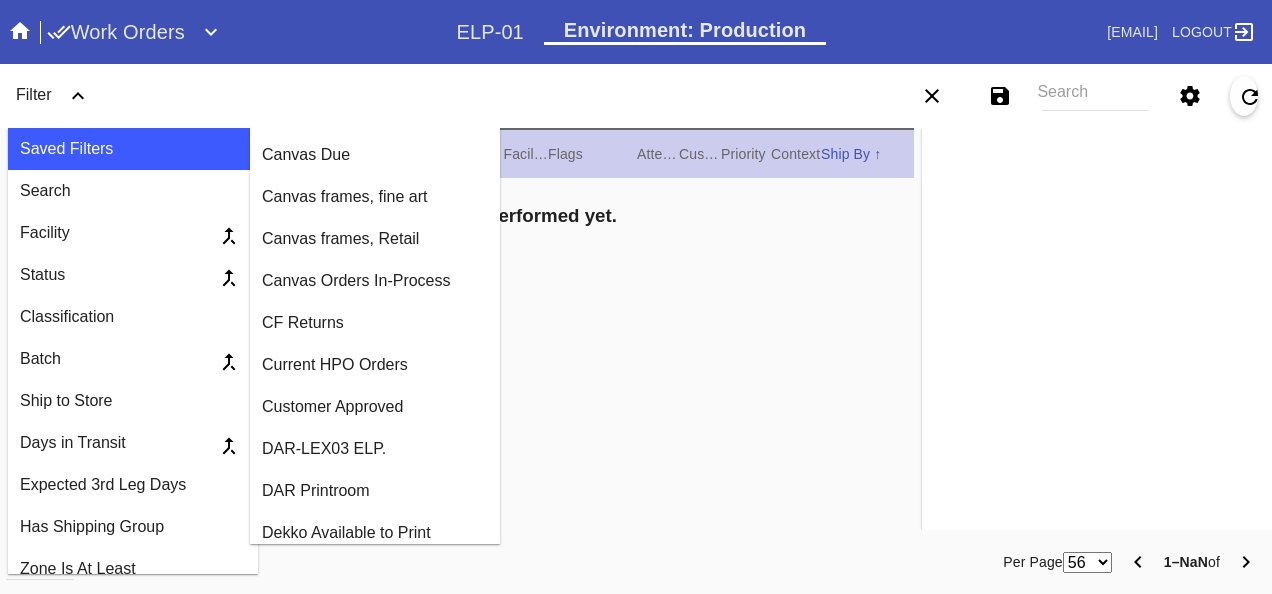 click 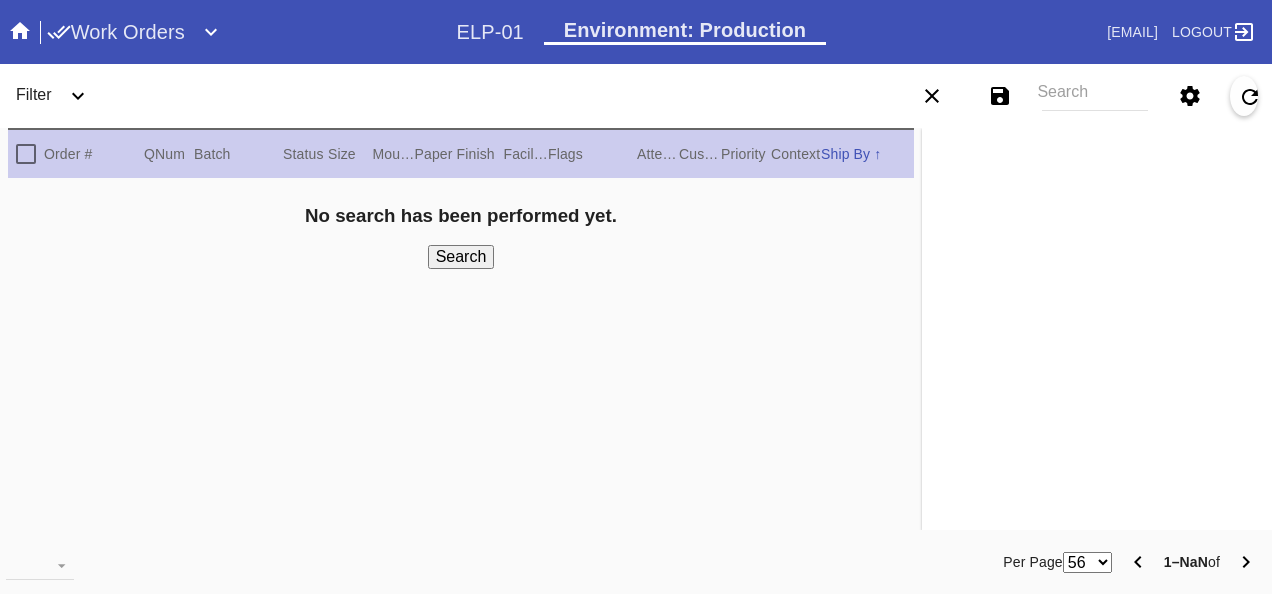 click 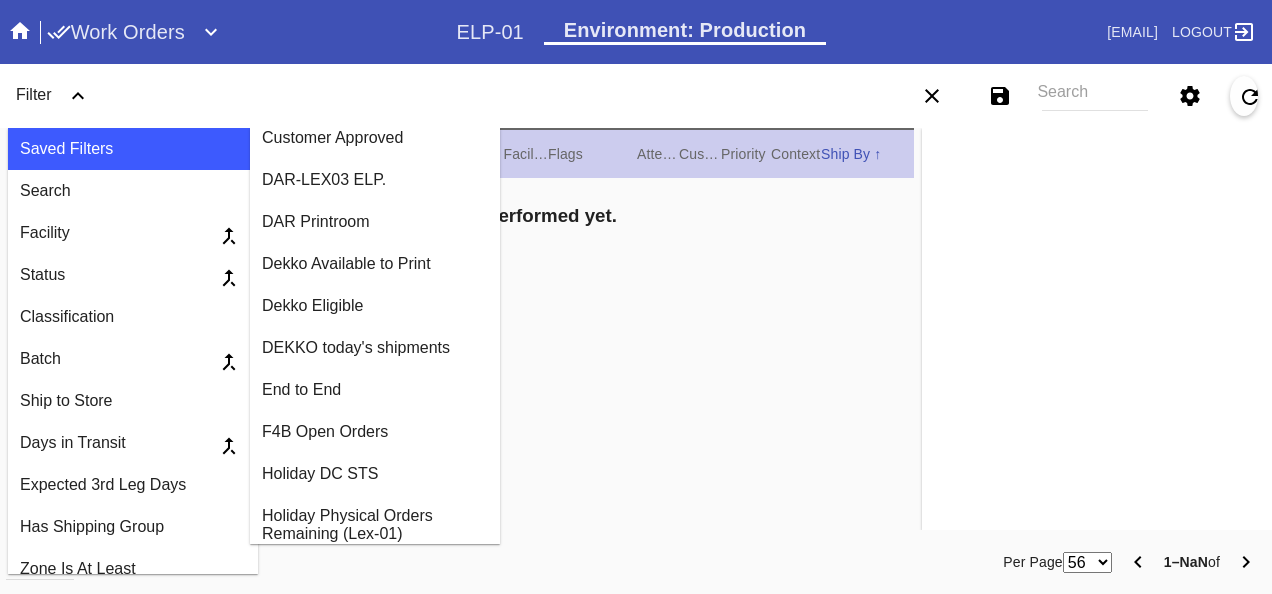 scroll, scrollTop: 600, scrollLeft: 0, axis: vertical 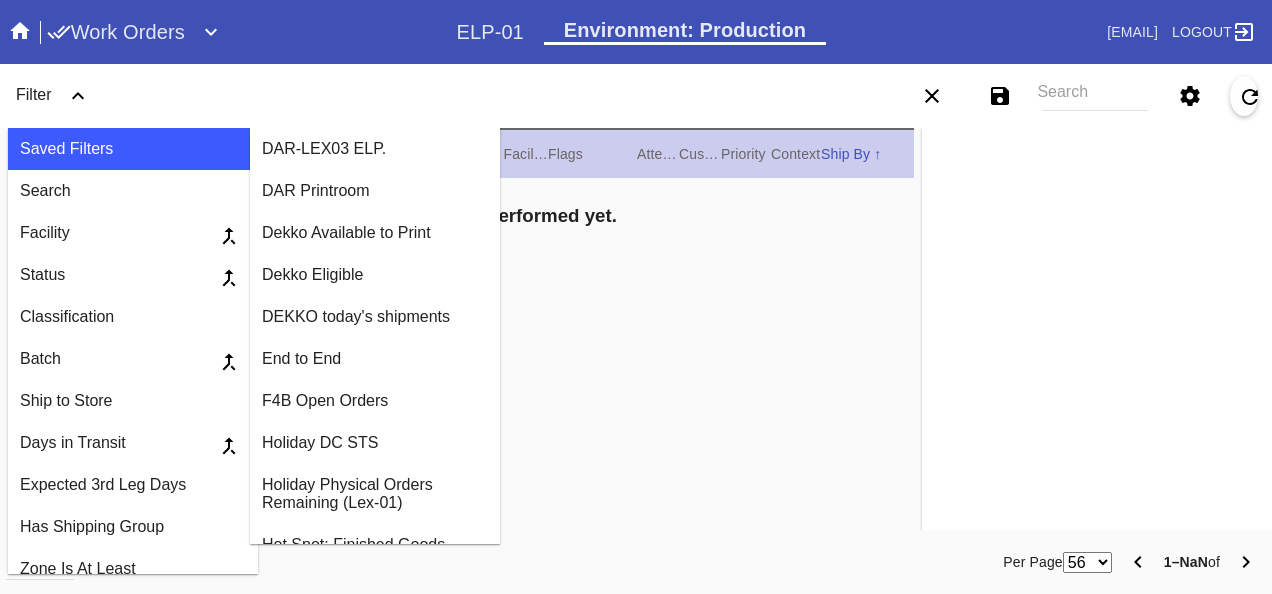 click on "Dekko Available to Print" at bounding box center [375, 233] 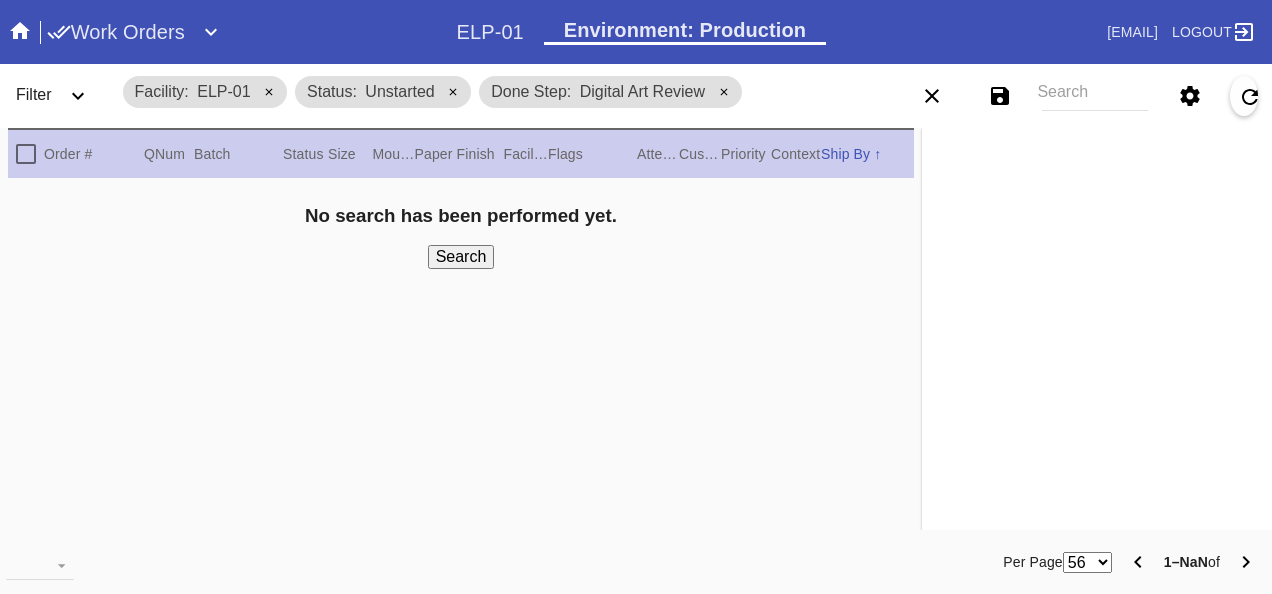 click on "Search" at bounding box center (461, 257) 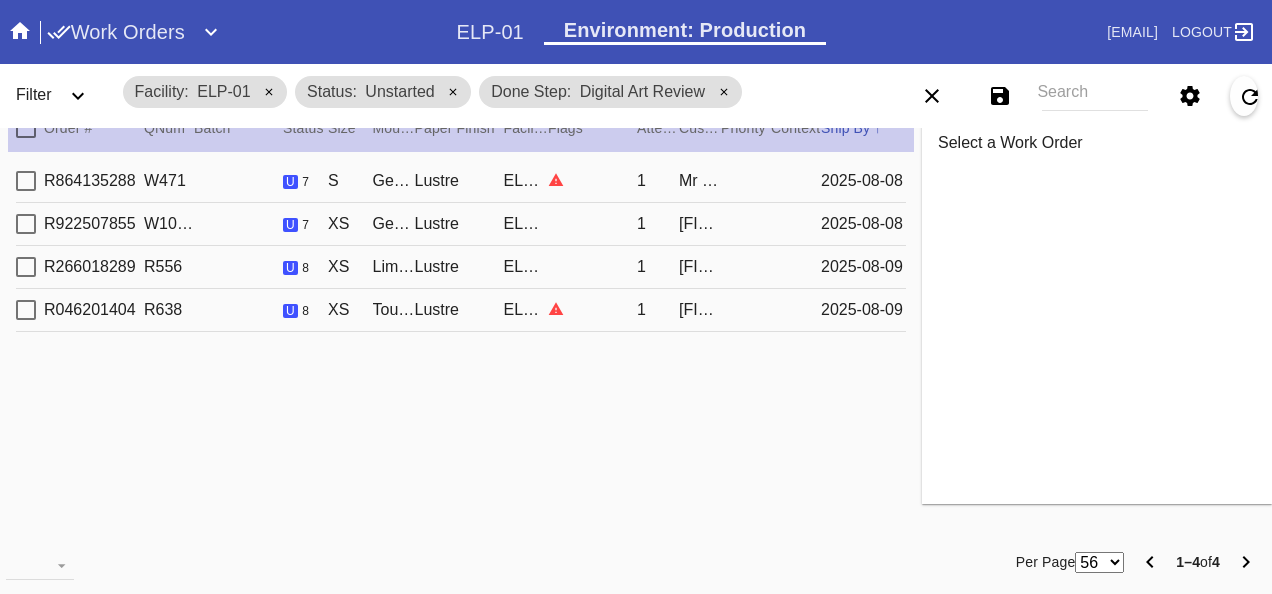 scroll, scrollTop: 0, scrollLeft: 0, axis: both 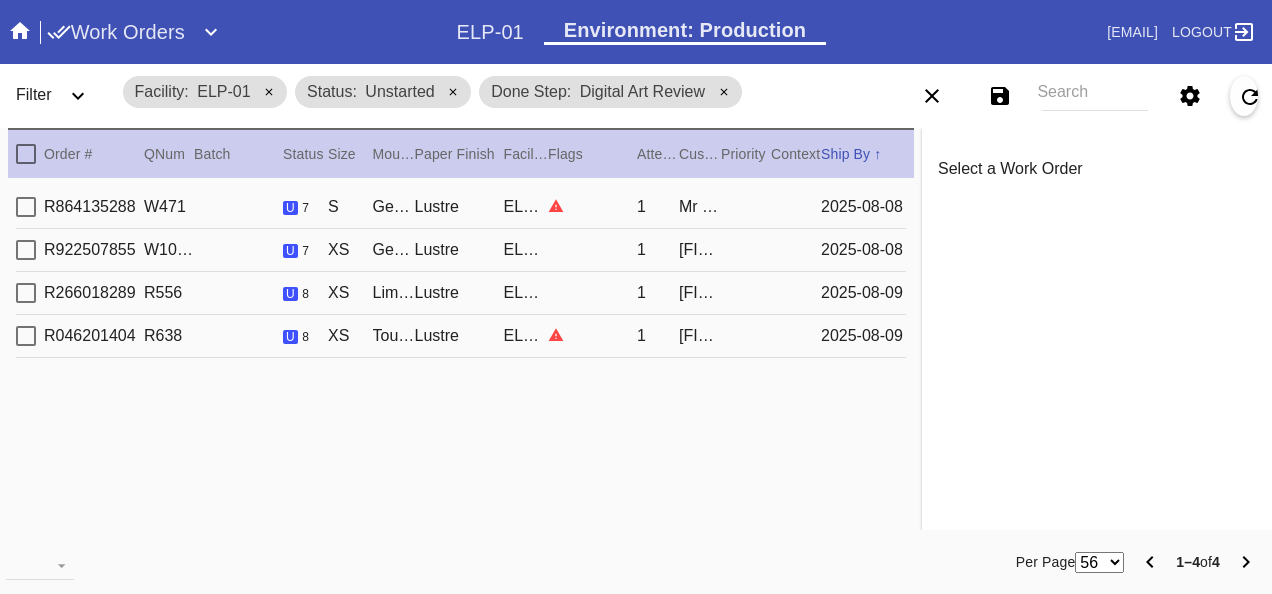 click 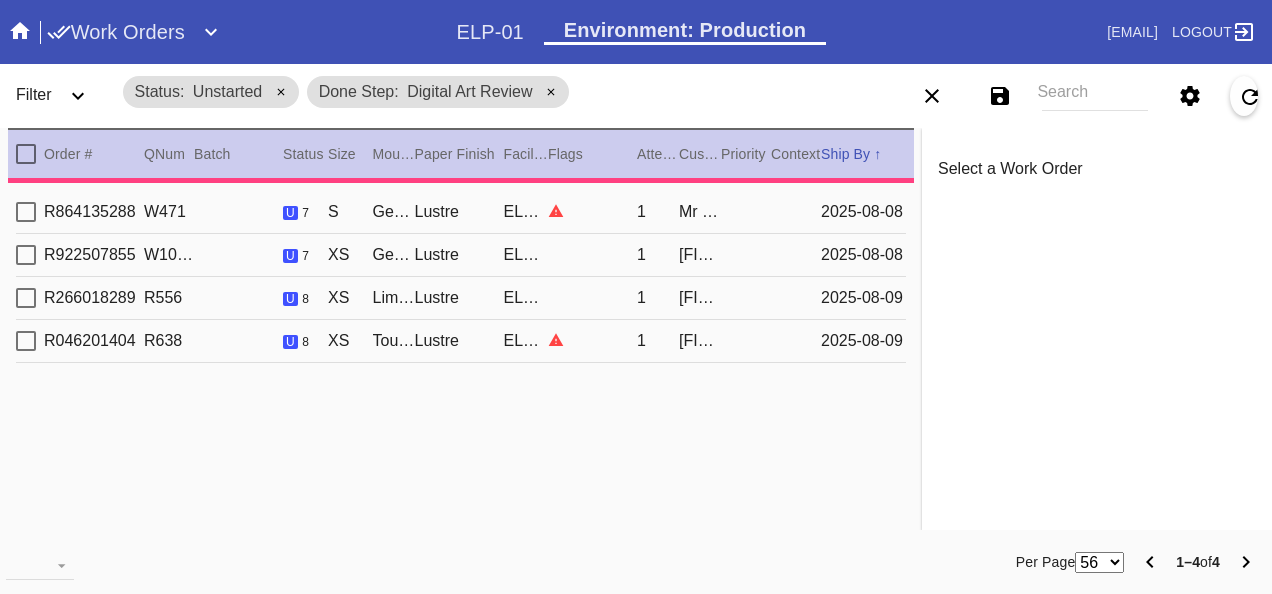 click 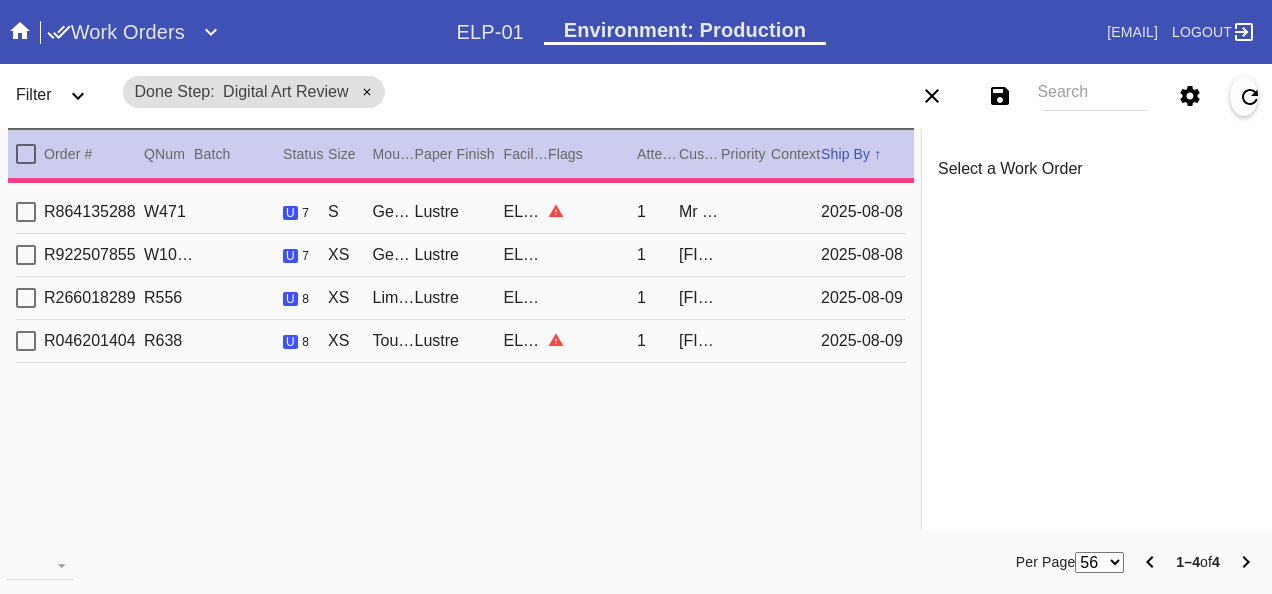 click 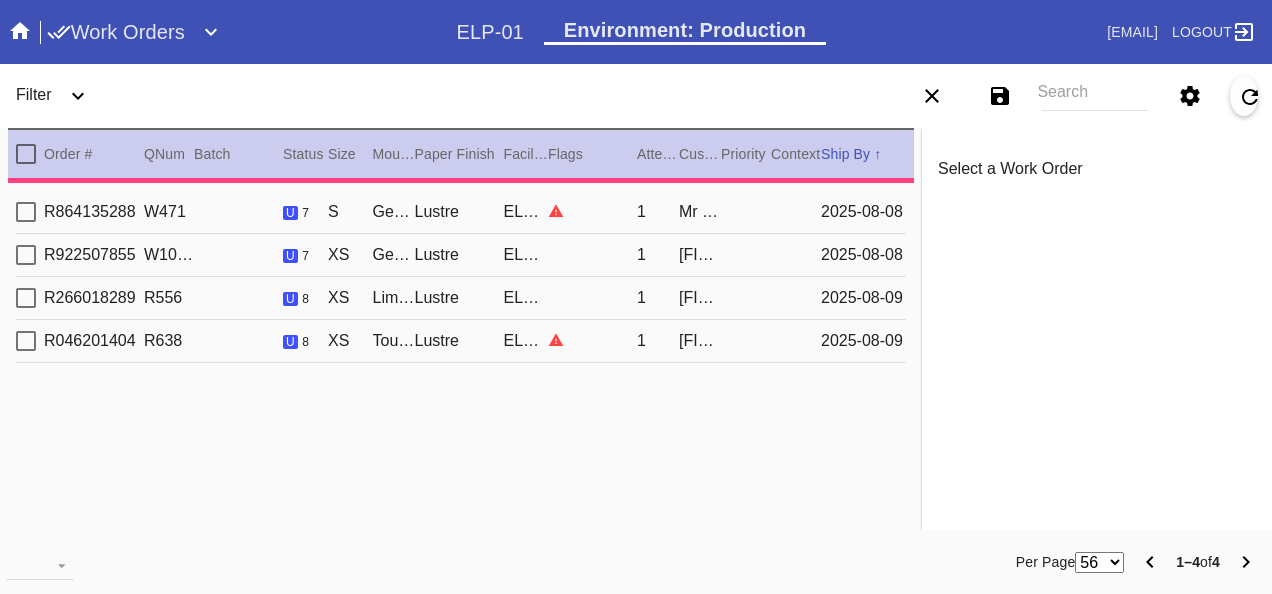 click at bounding box center (78, 96) 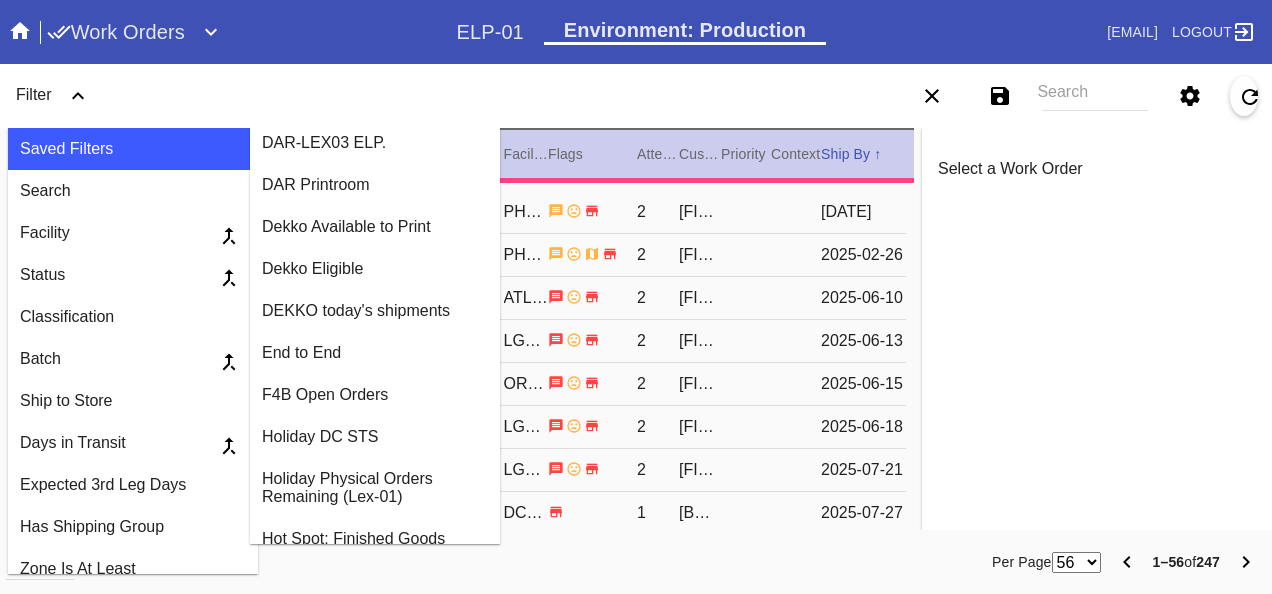 scroll, scrollTop: 700, scrollLeft: 0, axis: vertical 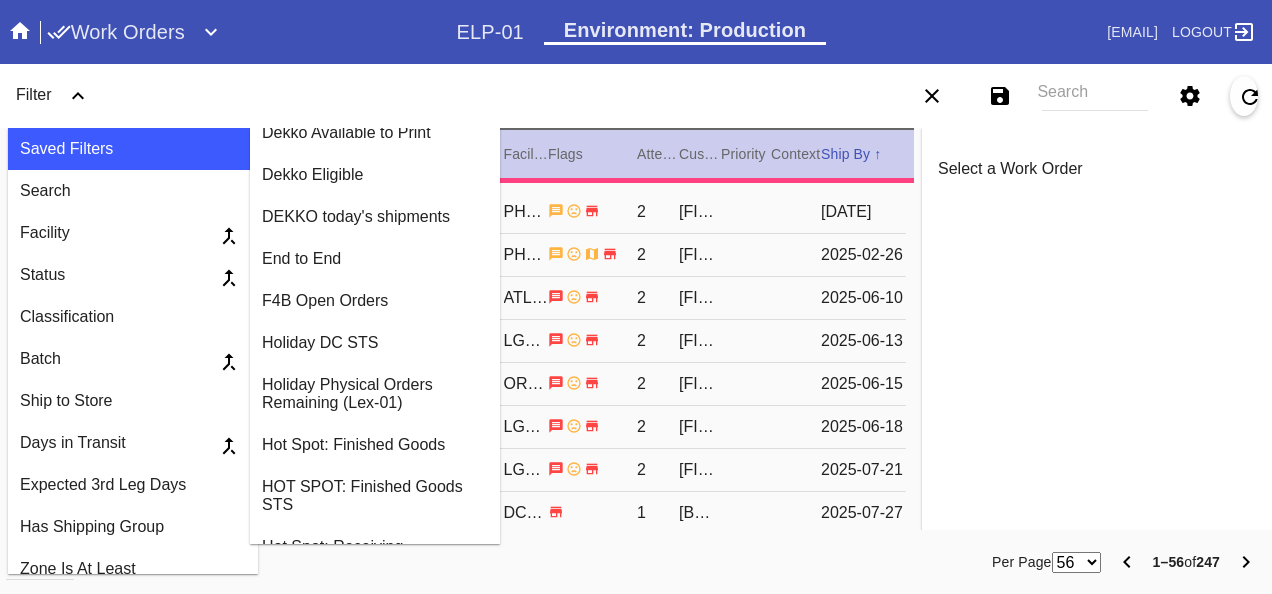 click on "DEKKO today's shipments" at bounding box center [375, 217] 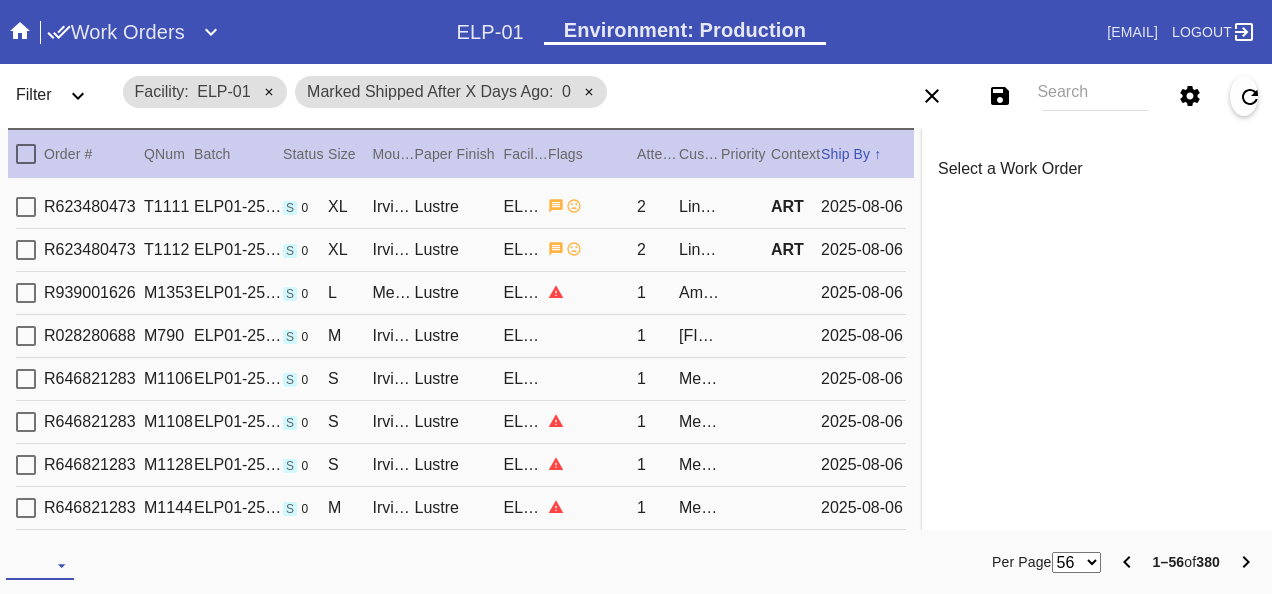 click on "Download... Export All Pages Print Work Orders Frame Labels Frame Labels v2 Mat Labels Moulding Plate Labels Acrylic Labels Foam Labels Foam Data Story Pockets Mini Story Pockets OMGA Data GUNNAR Data FastCAM Data" at bounding box center [40, 565] 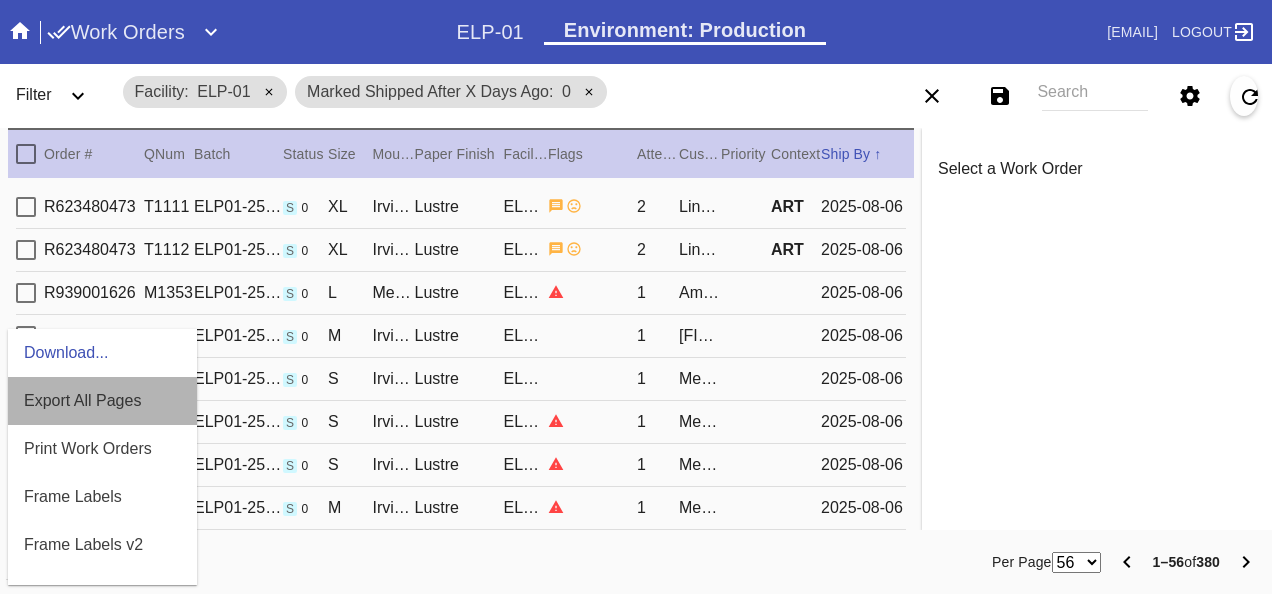 click on "Export All Pages" at bounding box center [82, 400] 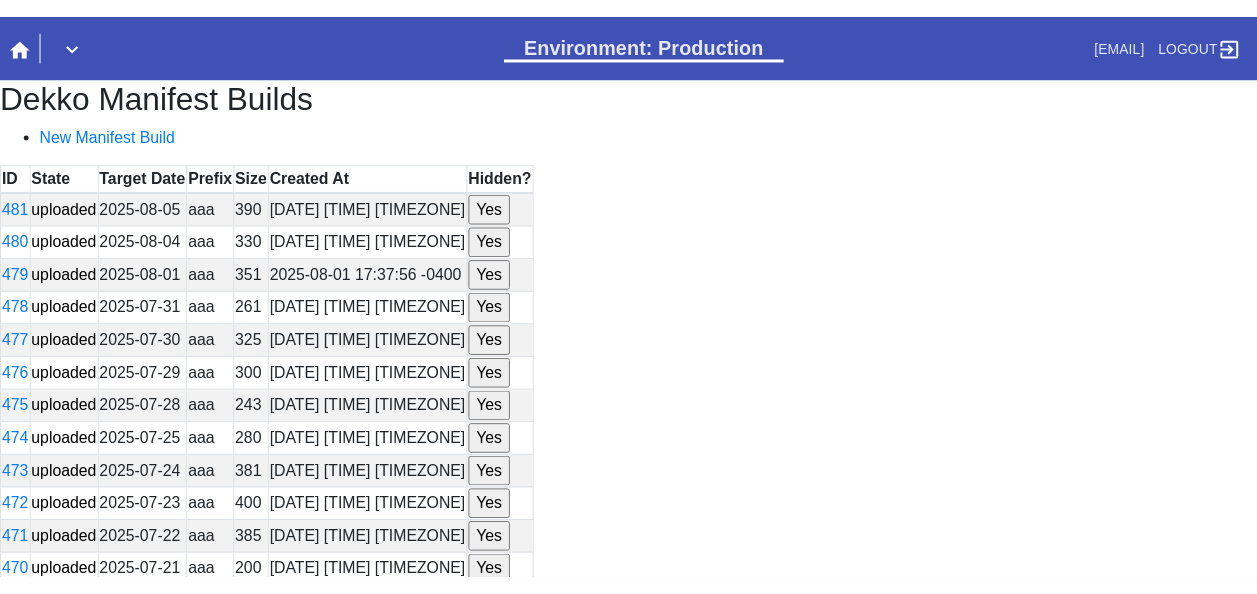 scroll, scrollTop: 0, scrollLeft: 0, axis: both 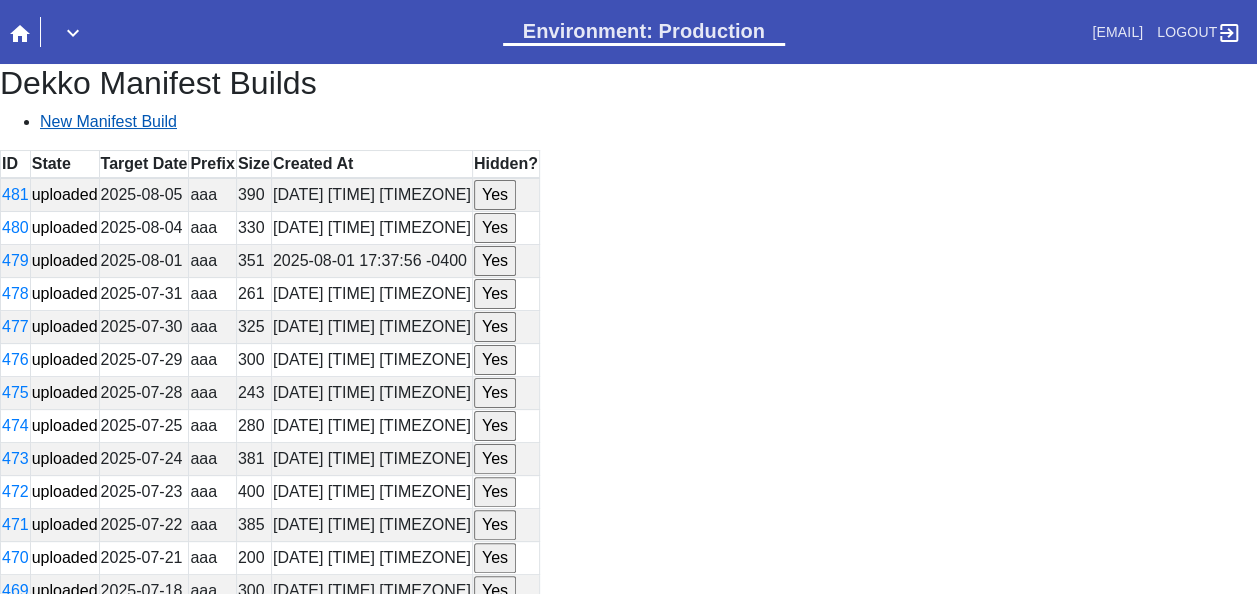 click on "New Manifest Build" at bounding box center [108, 121] 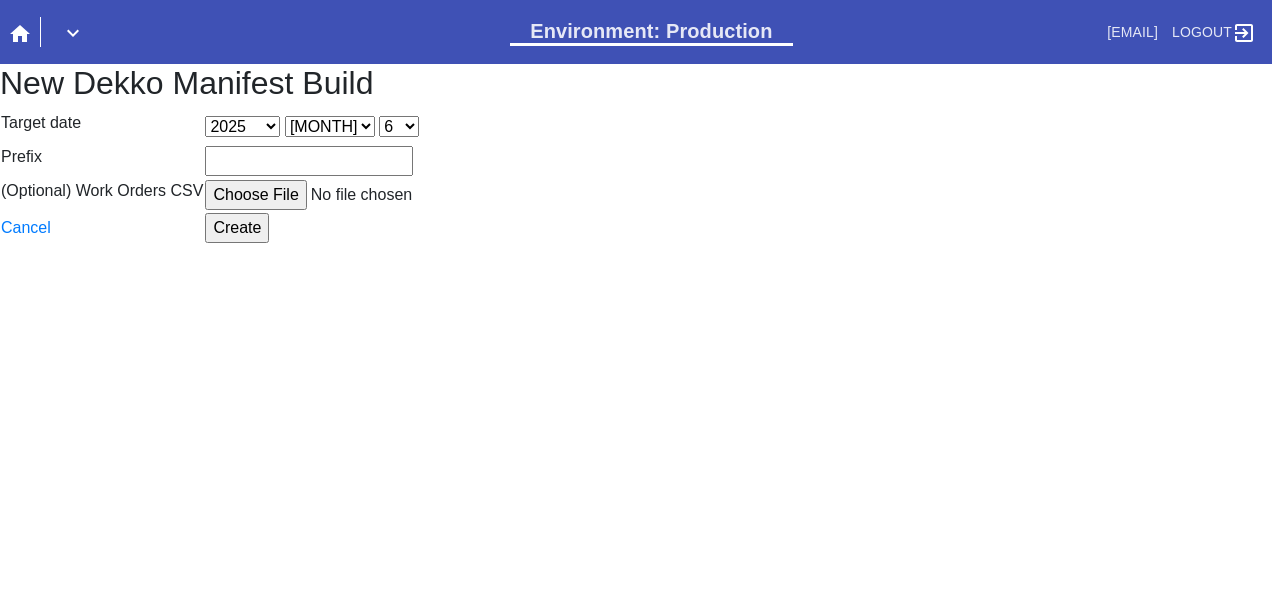 scroll, scrollTop: 0, scrollLeft: 0, axis: both 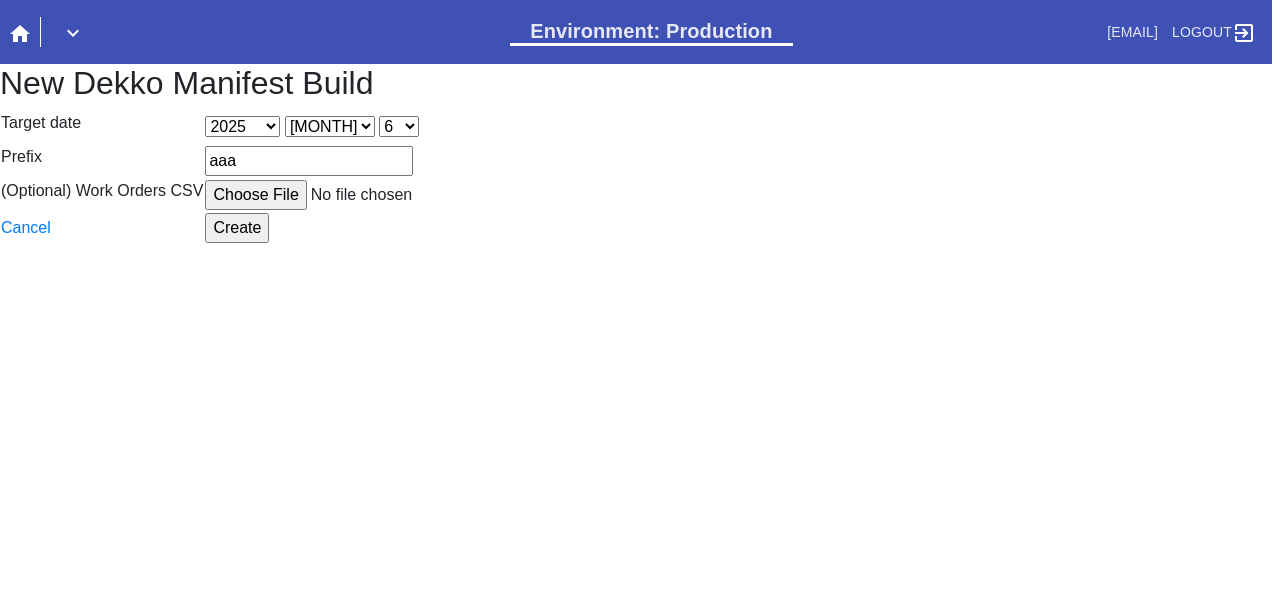click on "(Optional) Work Orders CSV" at bounding box center [356, 195] 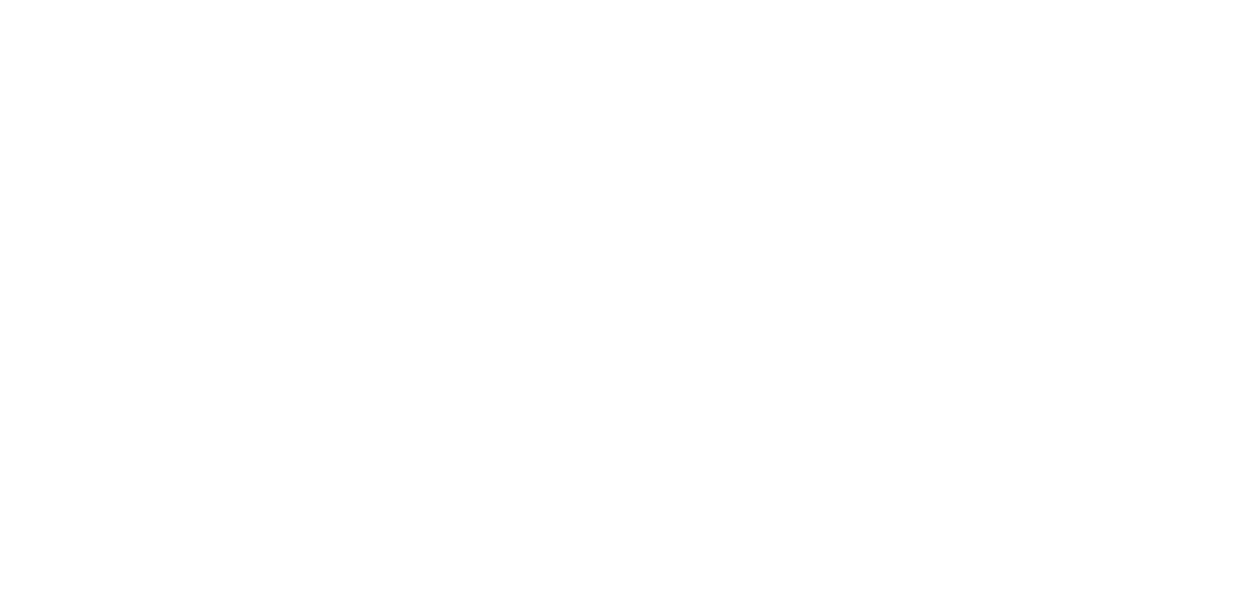 scroll, scrollTop: 0, scrollLeft: 0, axis: both 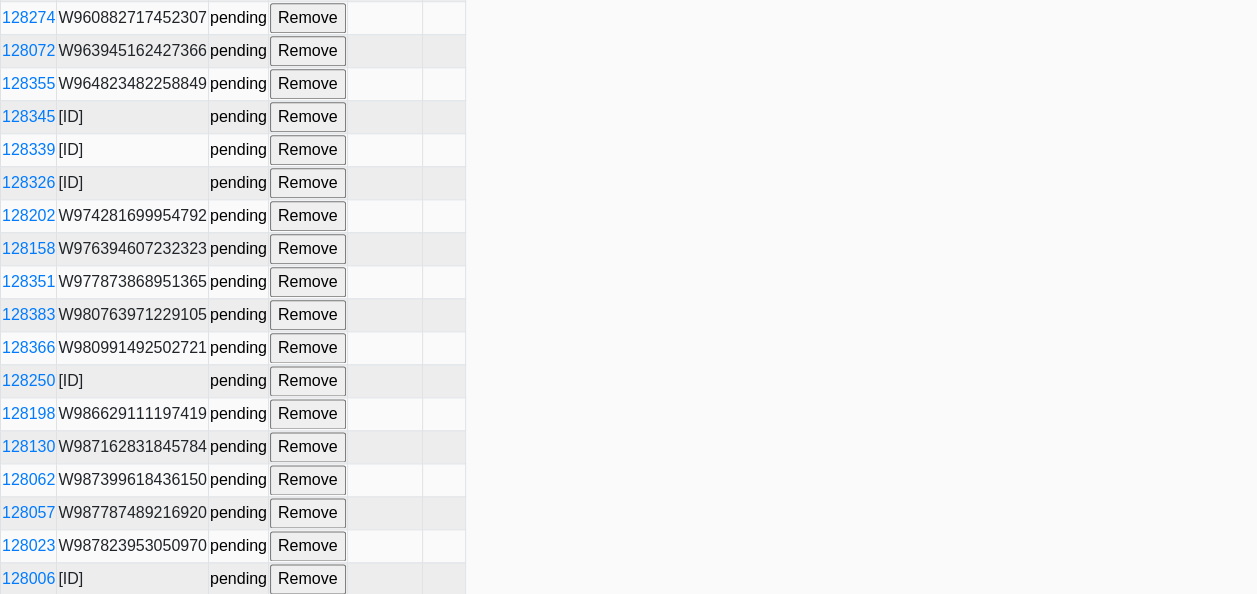 click on "Build" at bounding box center (26, 710) 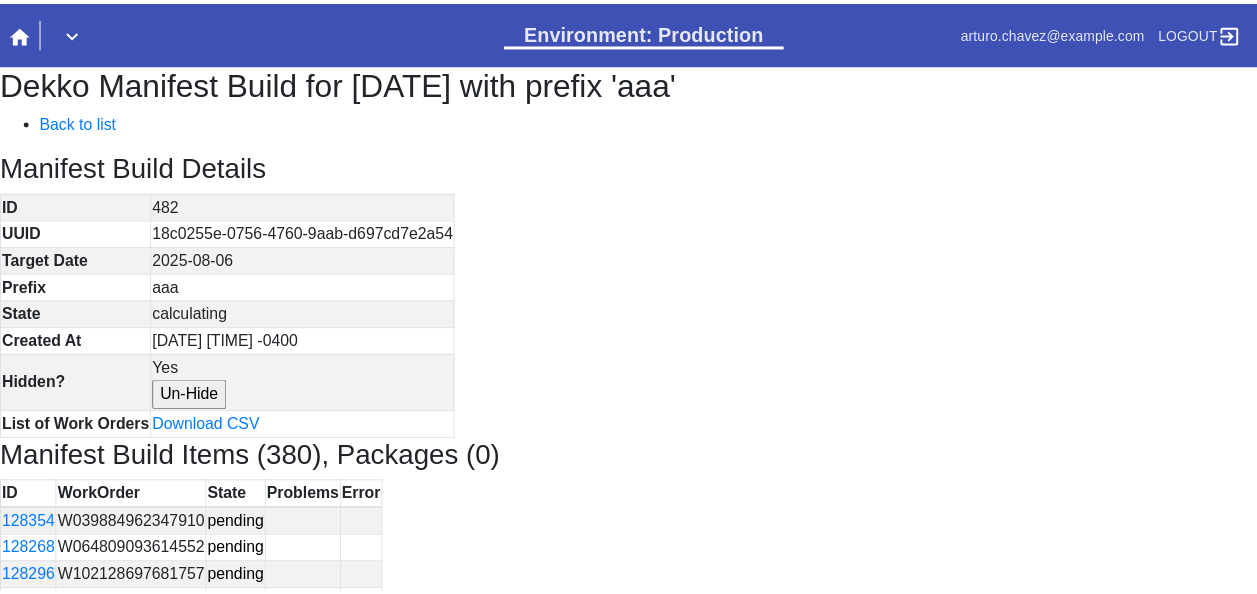 scroll, scrollTop: 0, scrollLeft: 0, axis: both 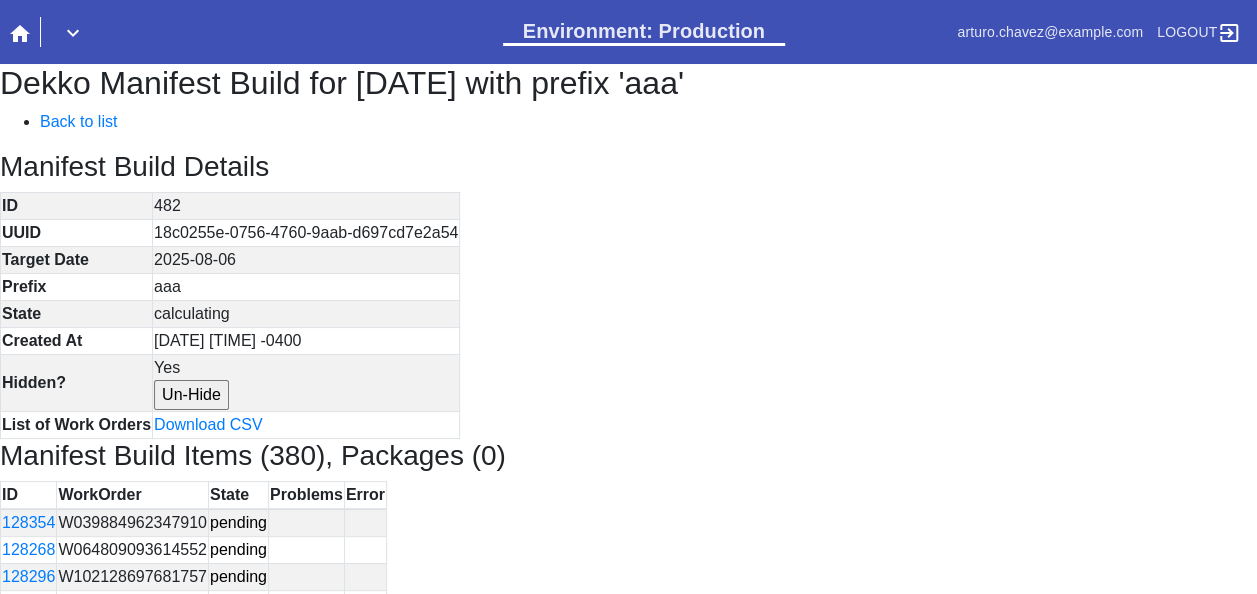 click on "Dekko Manifest Build for [DATE] with prefix 'aaa' Back to list Manifest Build Details ID 482 UUID [UUID] Target Date [DATE] Prefix aaa State calculating Created At [DATE] [TIME] -0400 Hidden? Yes Un-Hide List of Work Orders Download CSV Manifest Build Items (380), Packages (0) ID WorkOrder State Problems Error 128354 [WID] pending 128268 [WID] pending 128296 [WID] pending 128210 [WID] pending 128035 [WID] pending 128322 [WID] pending 128045 [WID] pending 128261 [WID] pending 128291 [WID] pending 128379 [WID] pending 128262 [WID] pending 128123 [WID] pending 128160 [WID] pending 128287 [WID] pending 128089 [WID] pending 128300 [WID] pending 128327 [WID] pending 128060 [WID] pending 128372 [WID] pending 128242 [WID] pending 128051 [WID]" at bounding box center [628, 5432] 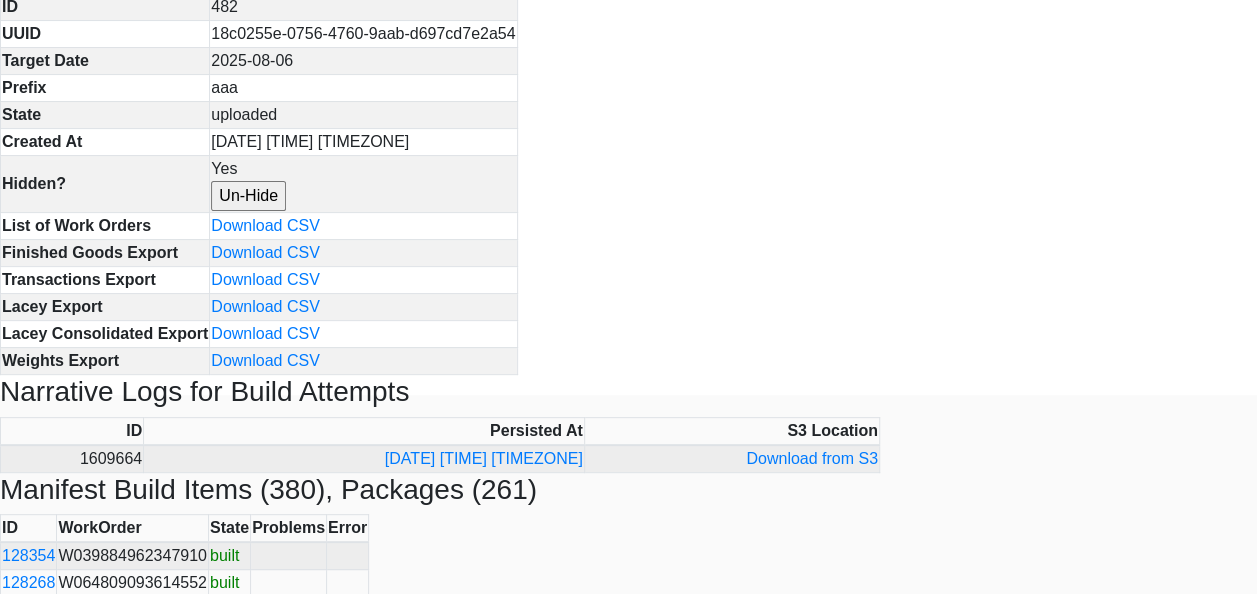 scroll, scrollTop: 200, scrollLeft: 0, axis: vertical 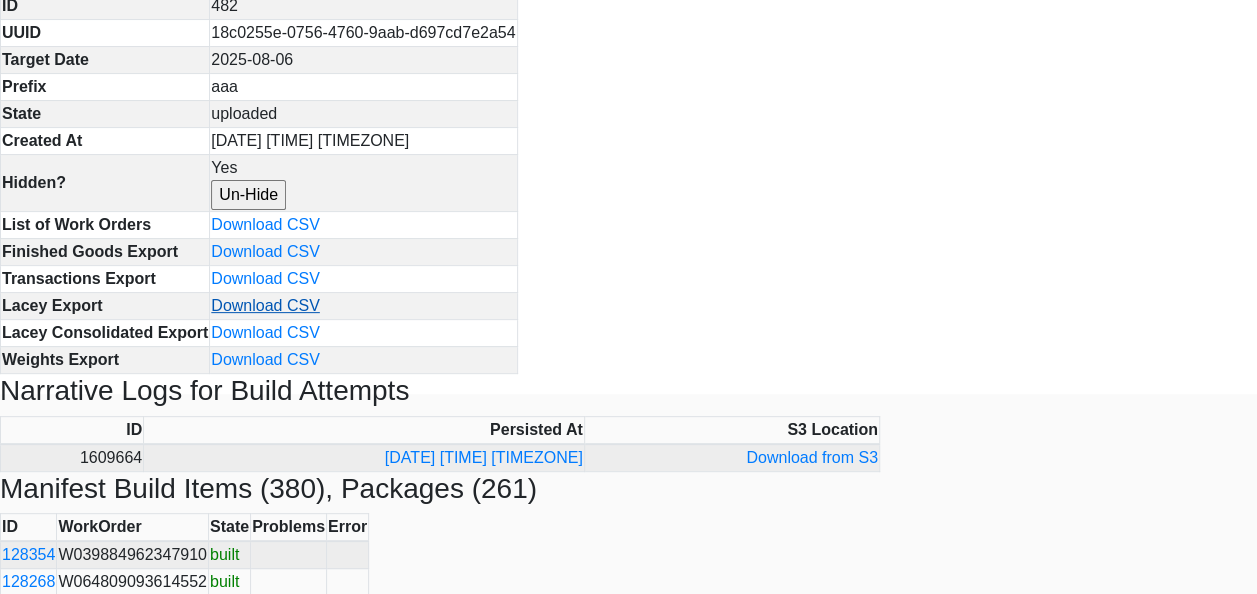 click on "Download CSV" at bounding box center (265, 305) 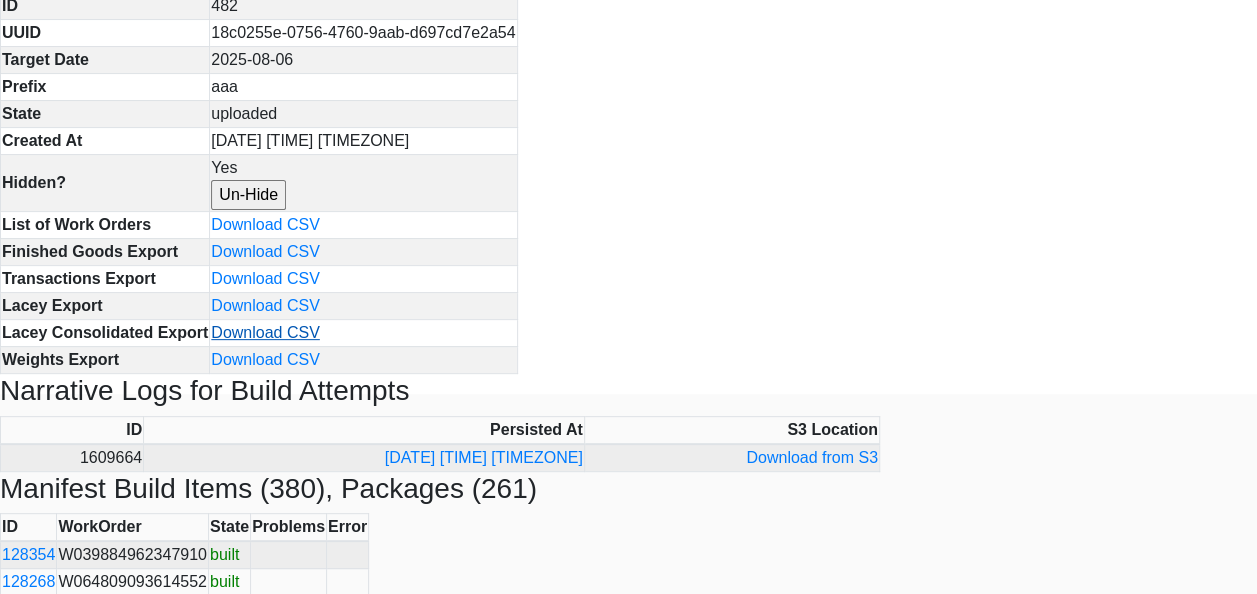 click on "Download CSV" at bounding box center (265, 332) 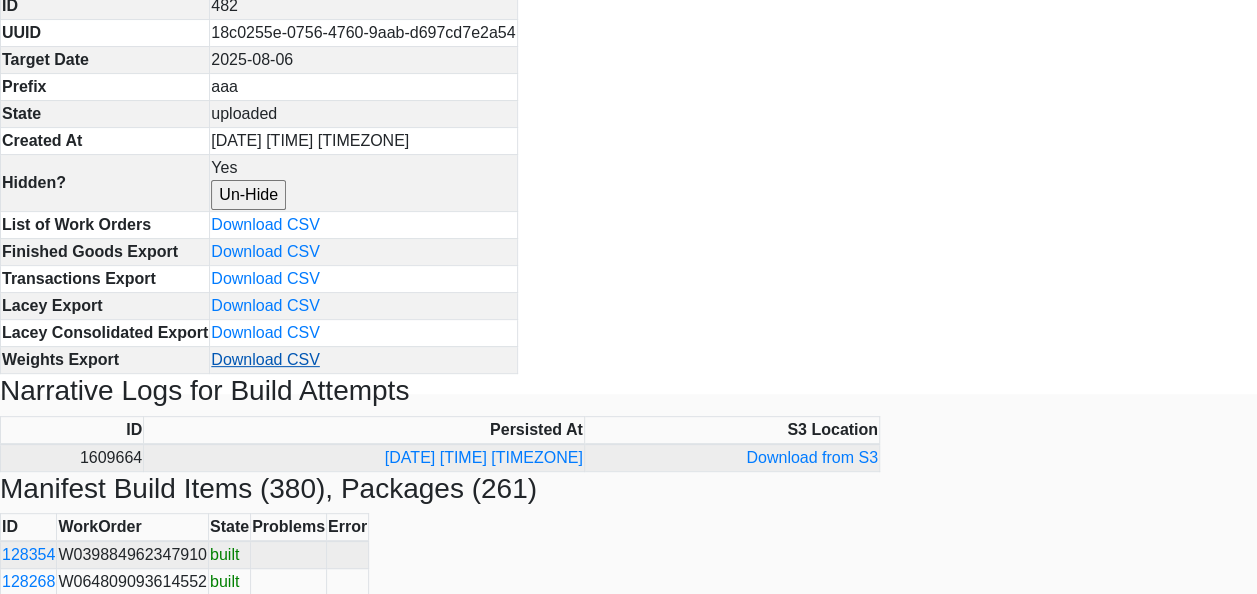 click on "Download CSV" at bounding box center (265, 359) 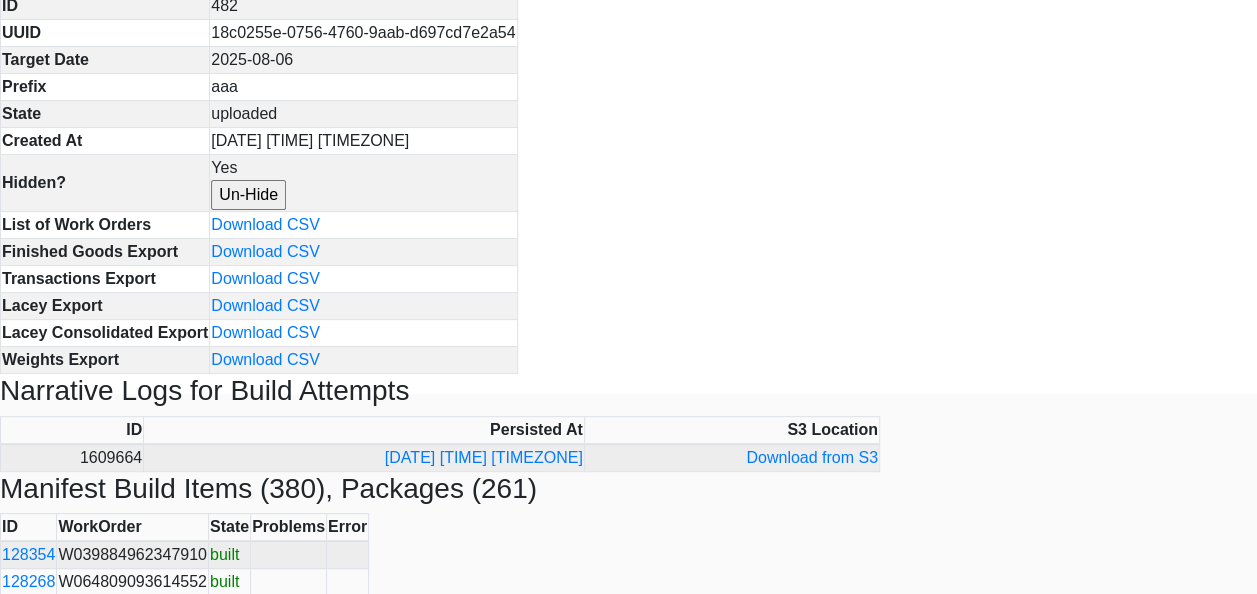 drag, startPoint x: 806, startPoint y: 66, endPoint x: 814, endPoint y: 10, distance: 56.568542 